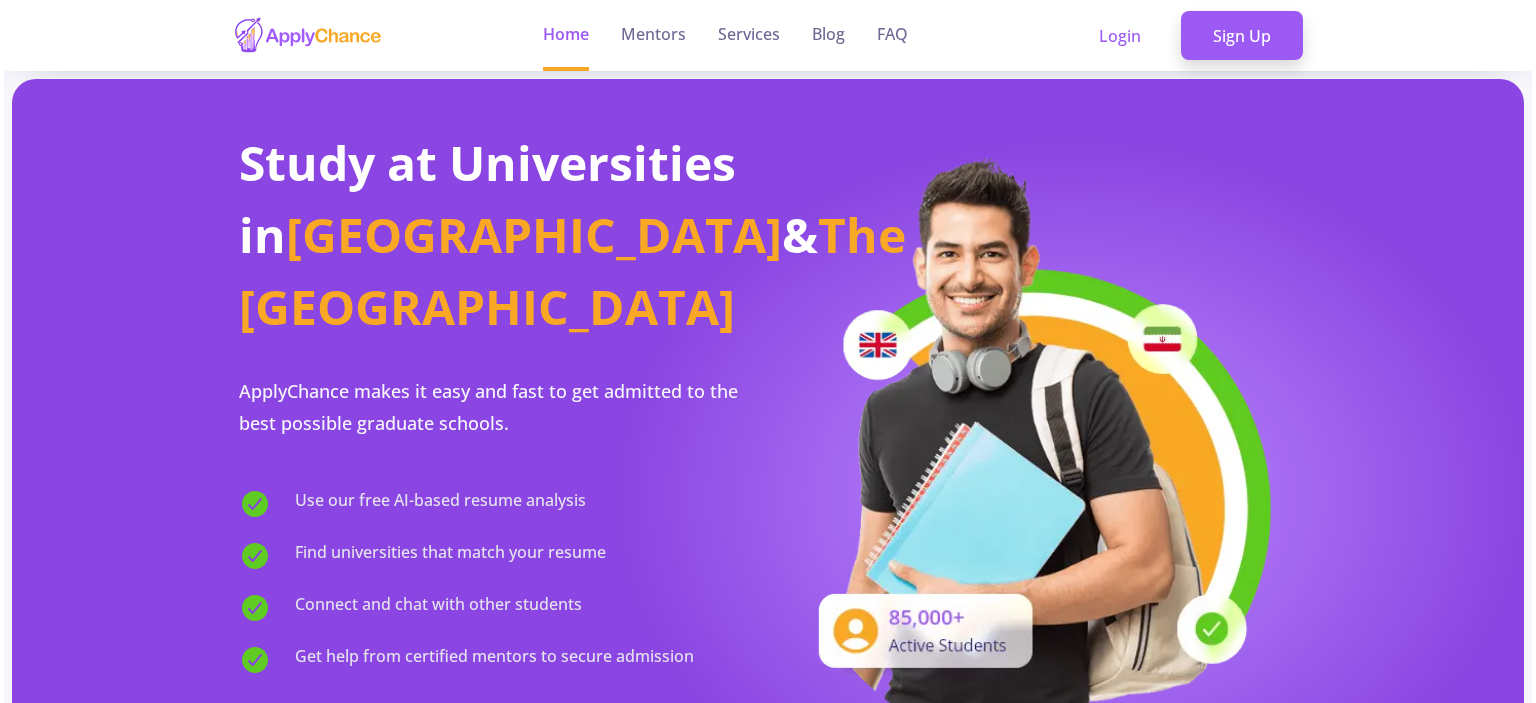 scroll, scrollTop: 0, scrollLeft: 0, axis: both 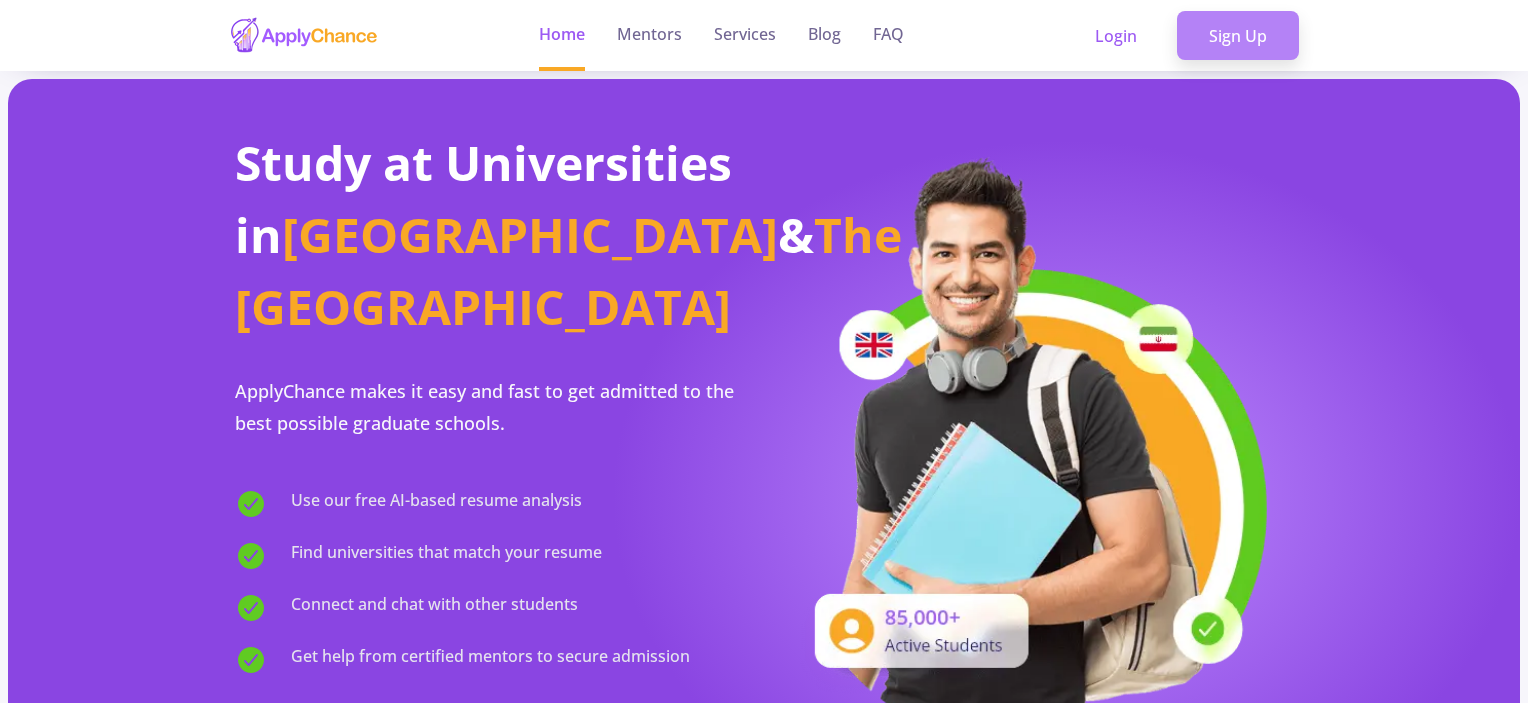 click on "Sign Up" 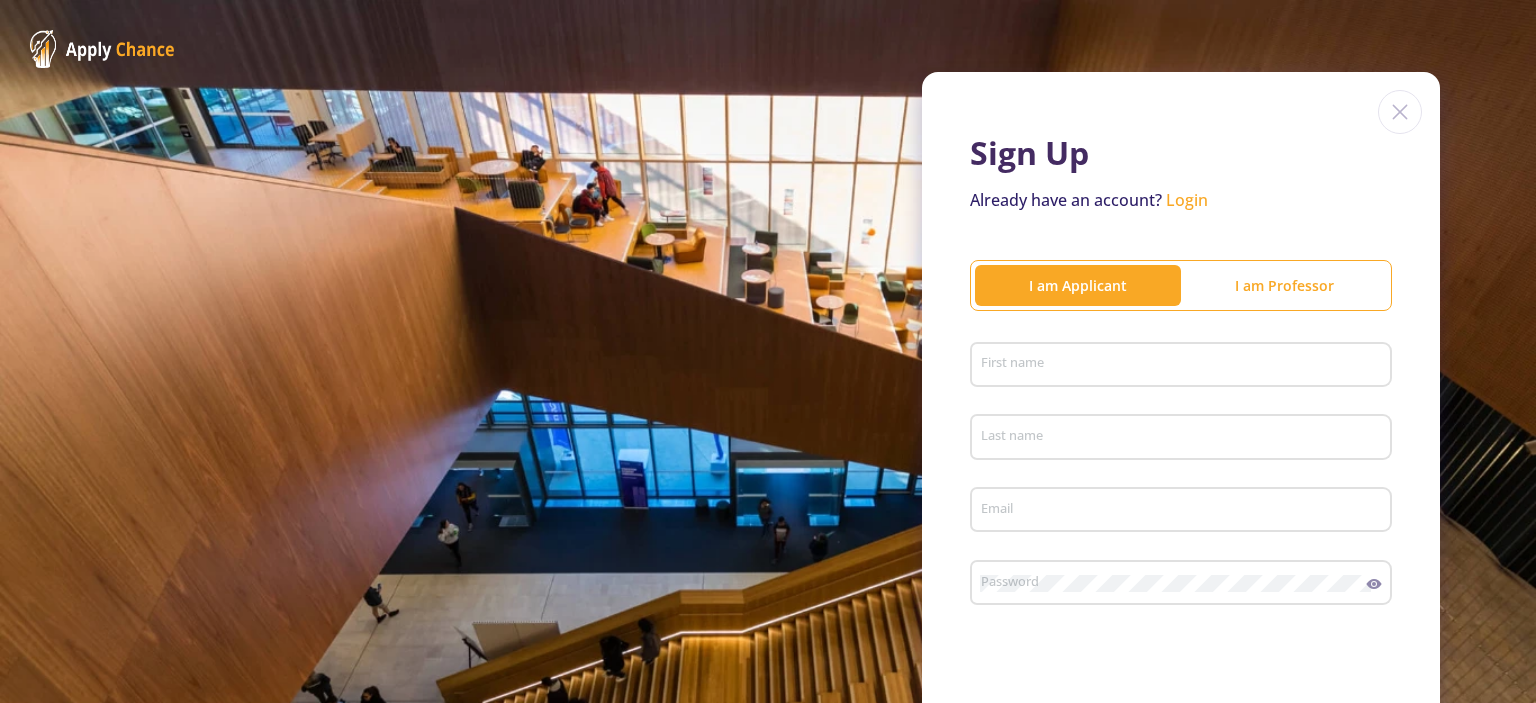 scroll, scrollTop: 200, scrollLeft: 0, axis: vertical 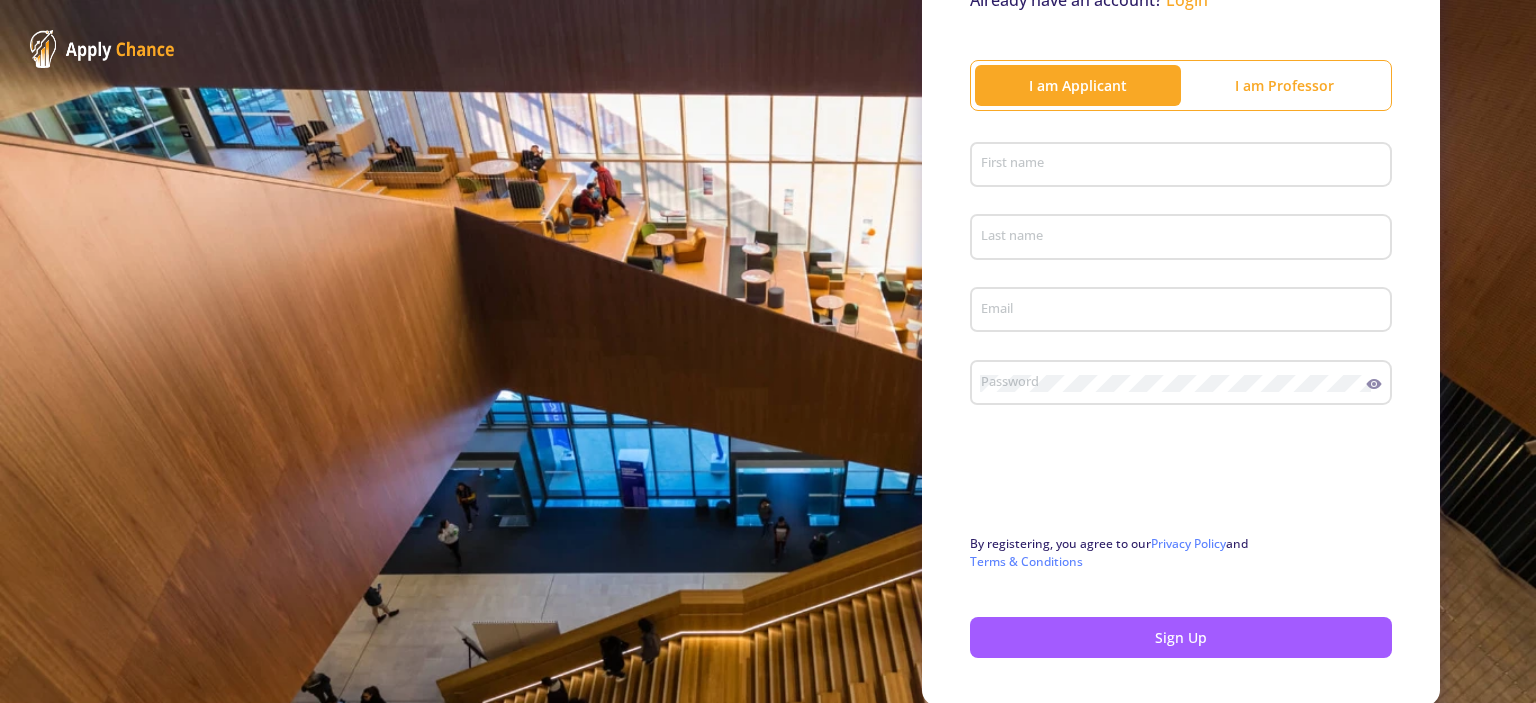 click on "First name" at bounding box center (1184, 166) 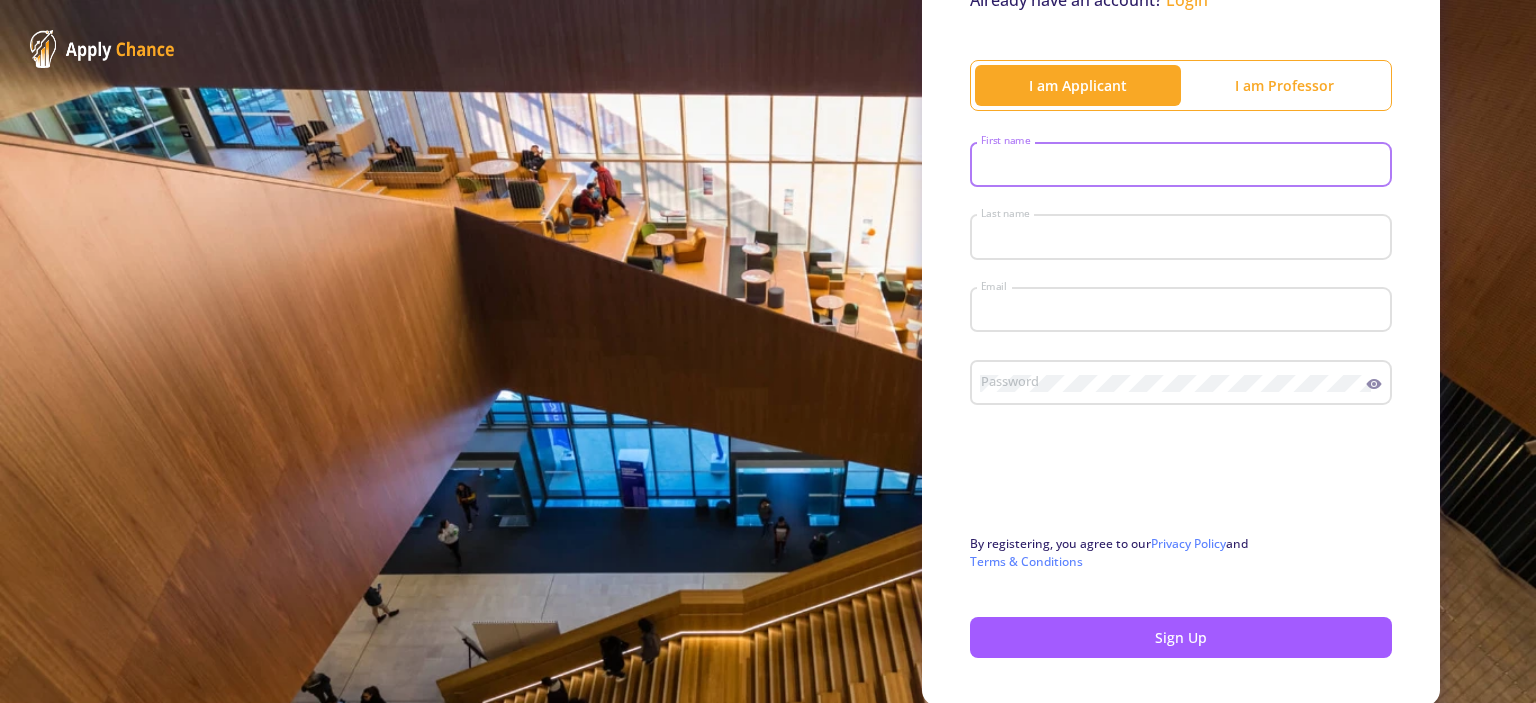 type on "Hamed" 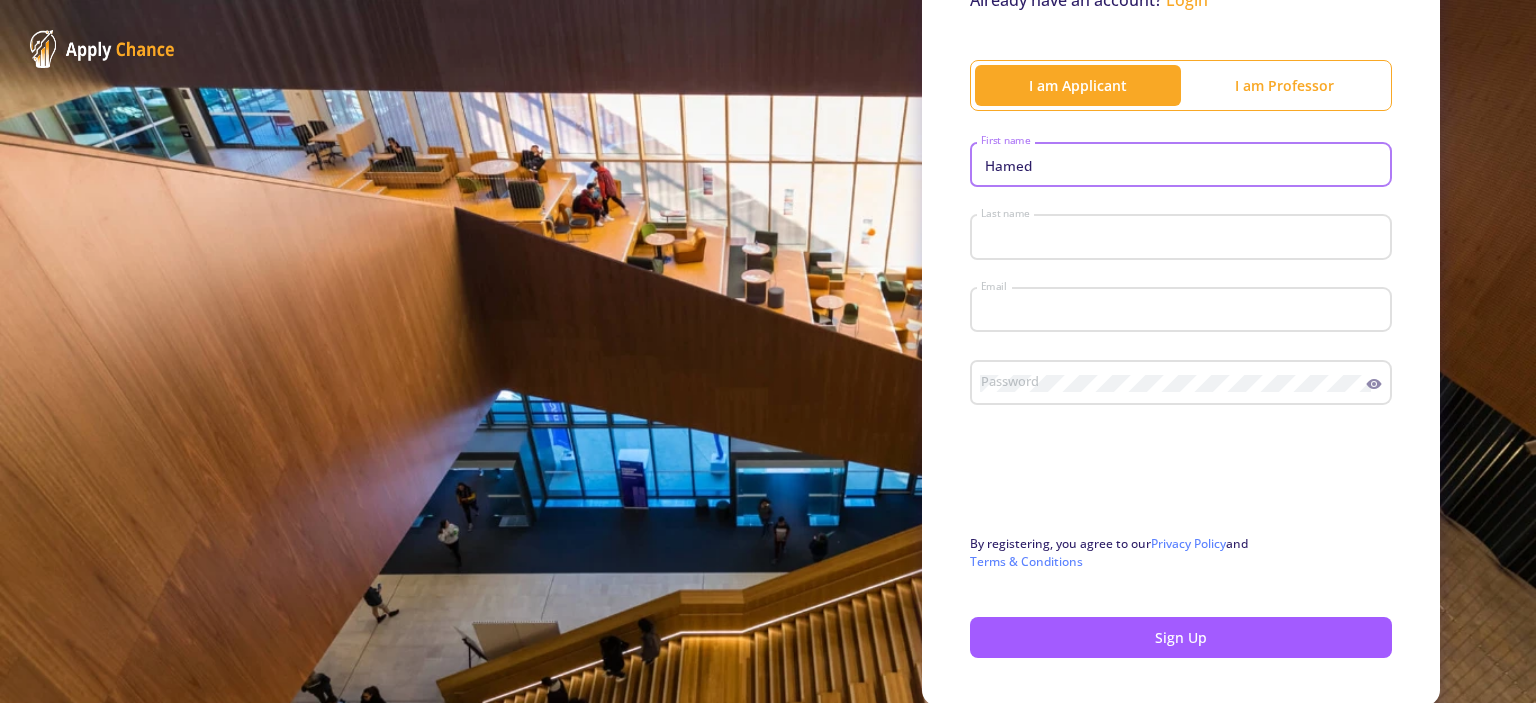 type on "Jafarpour" 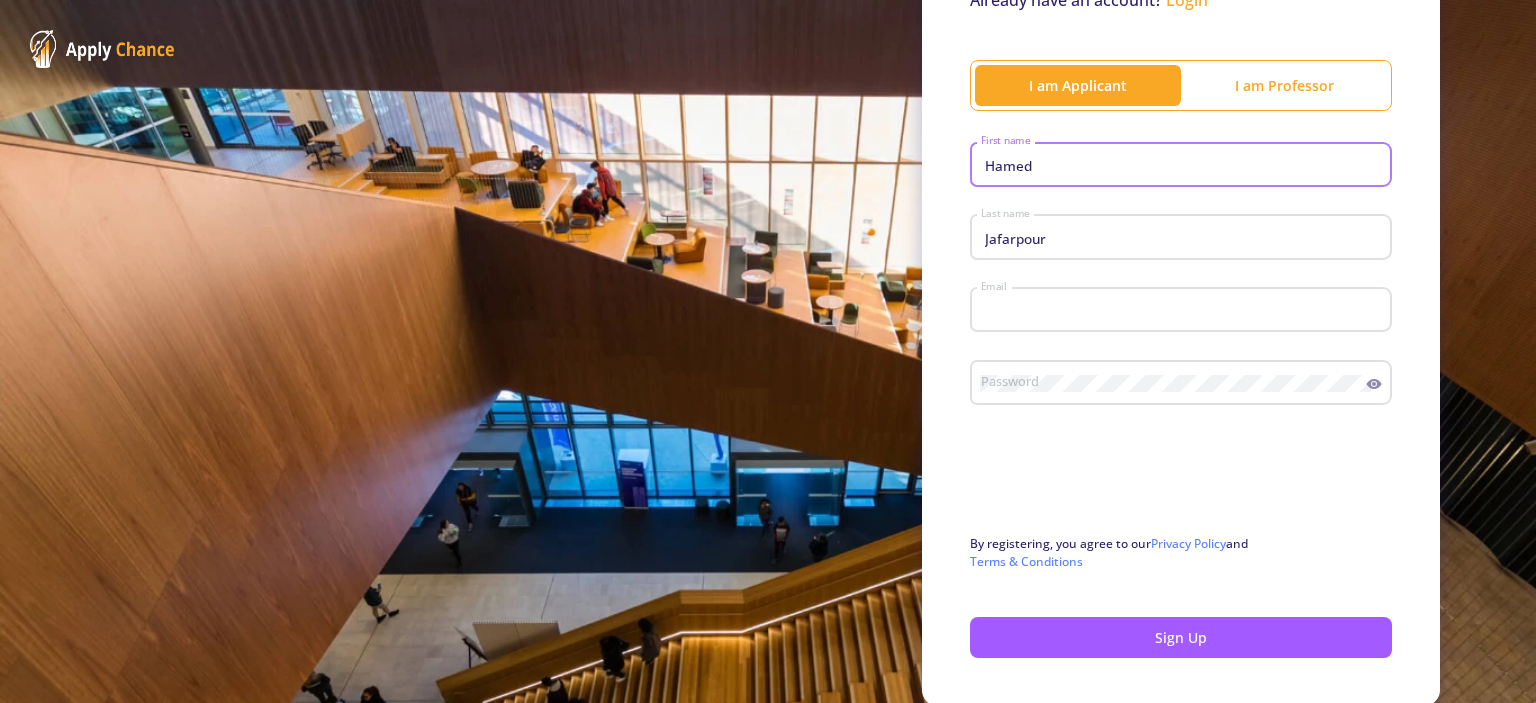 type on "[EMAIL_ADDRESS][DOMAIN_NAME]" 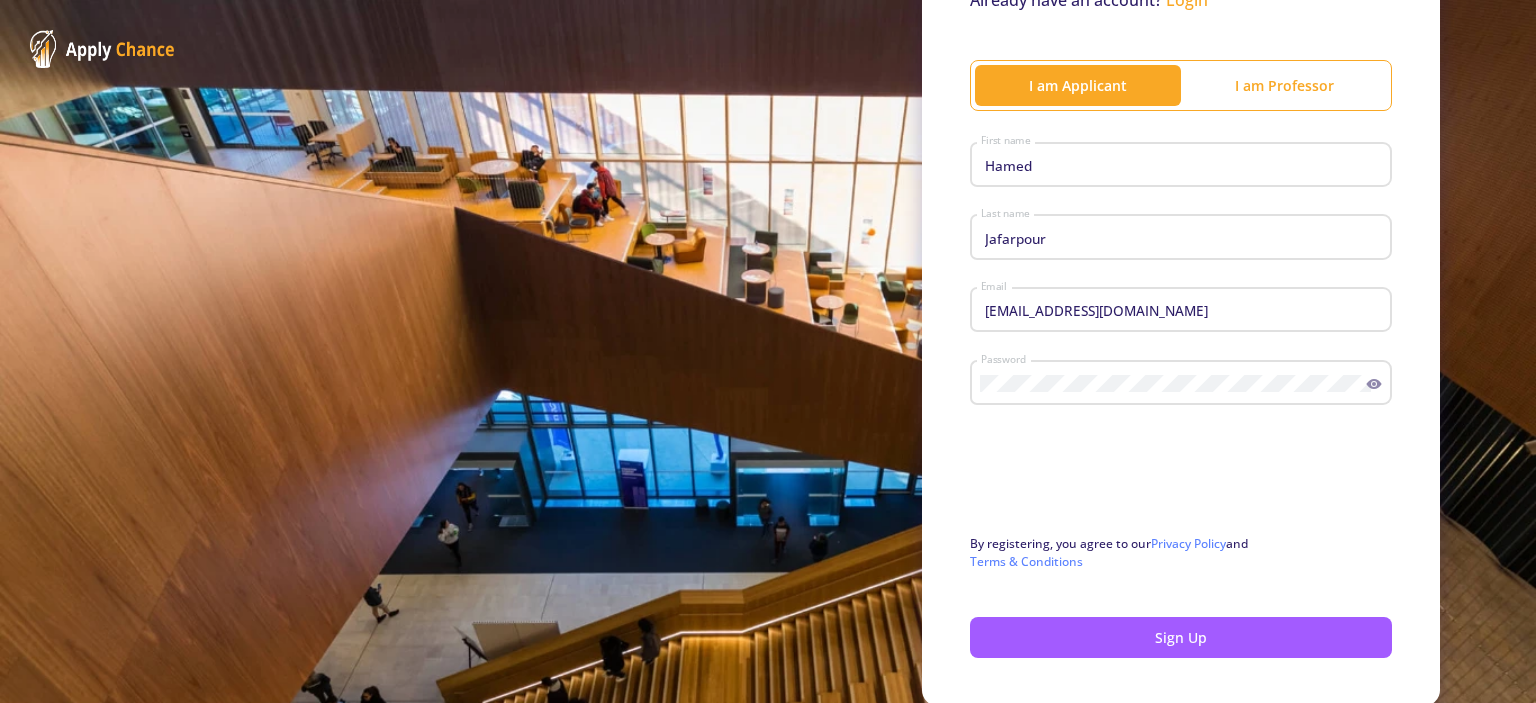 click 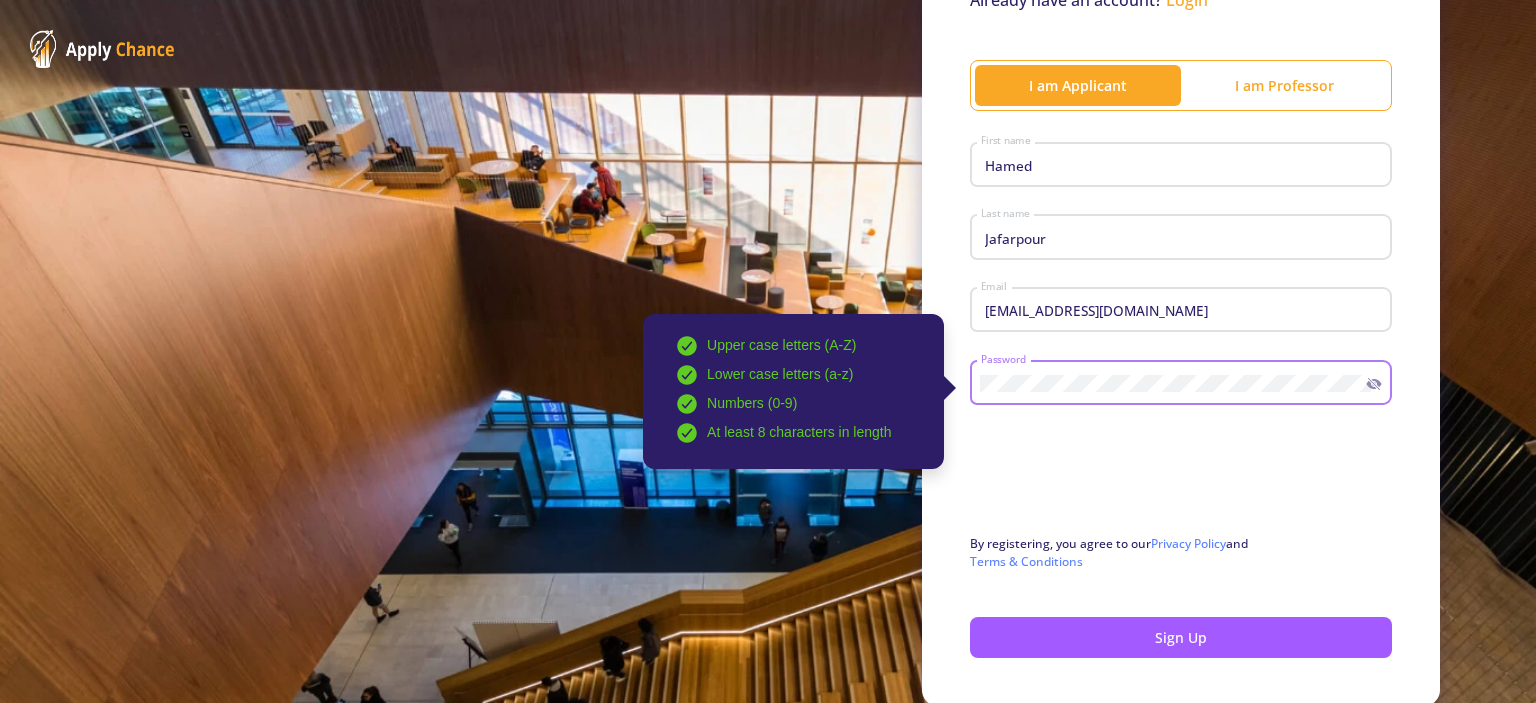 click 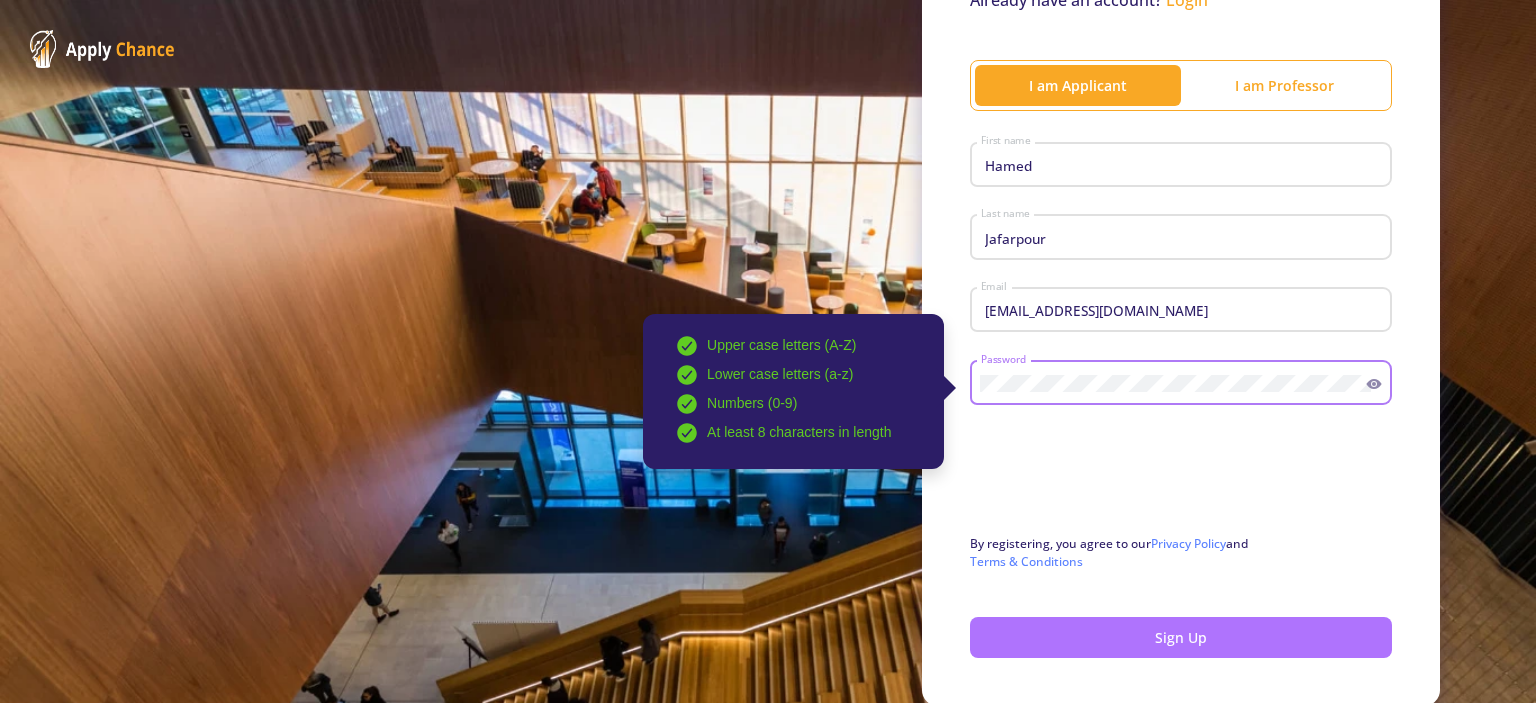 click on "Sign Up" 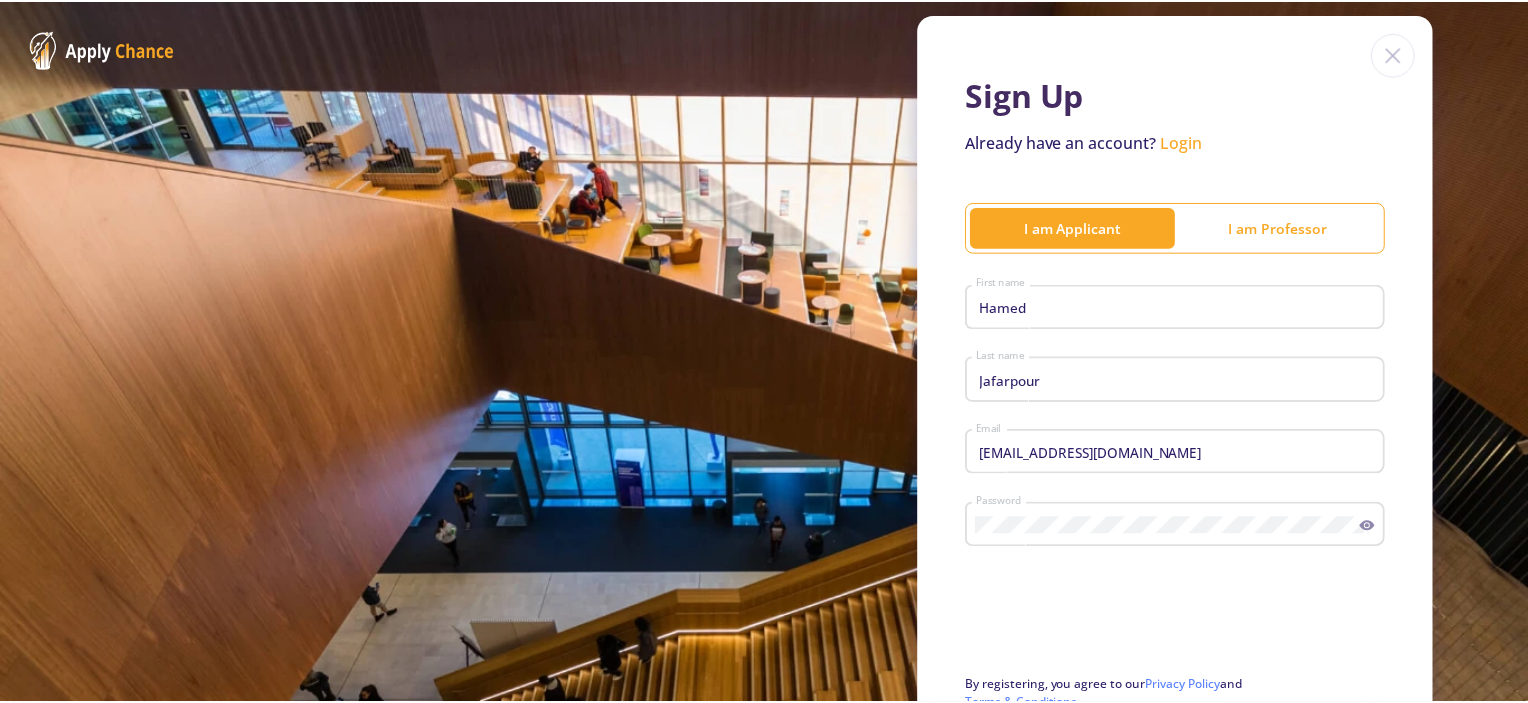 scroll, scrollTop: 0, scrollLeft: 0, axis: both 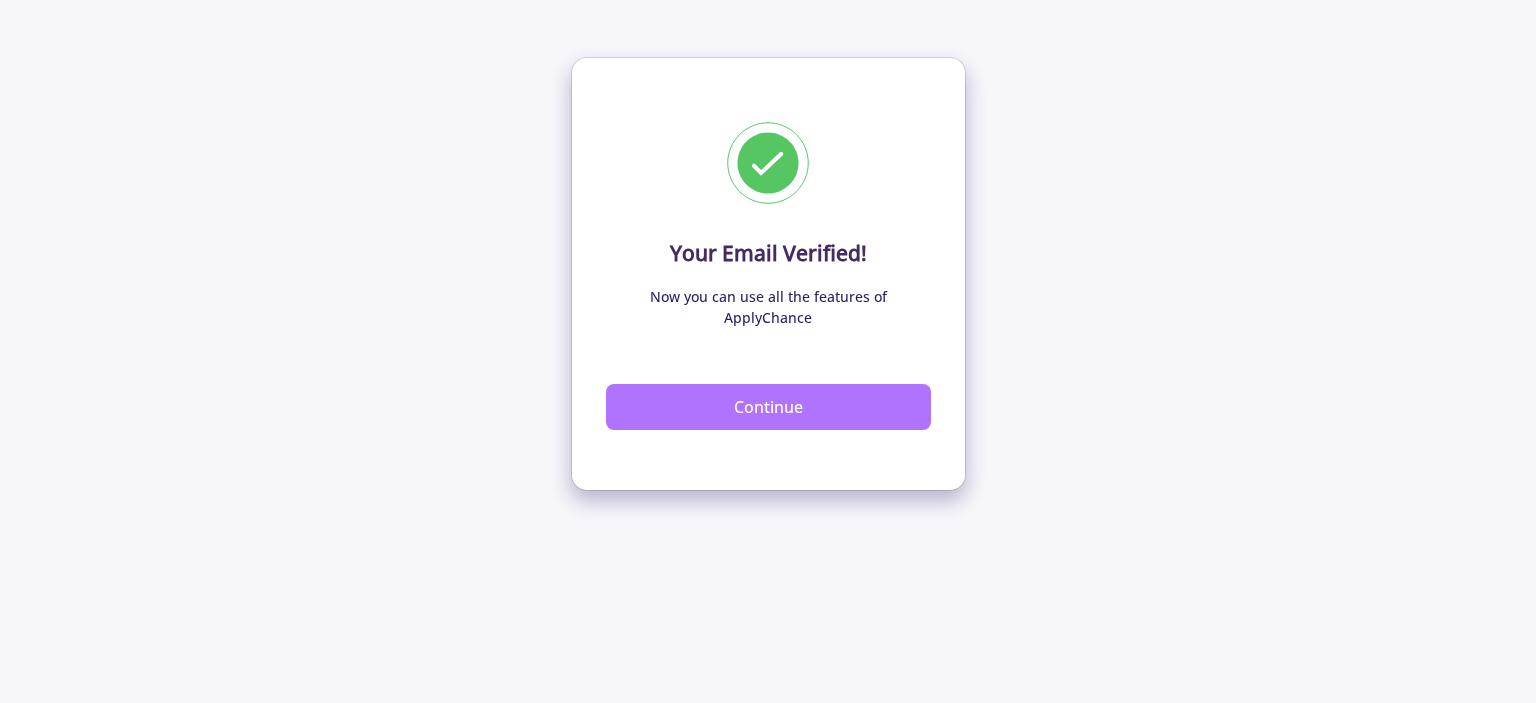 click on "Continue" 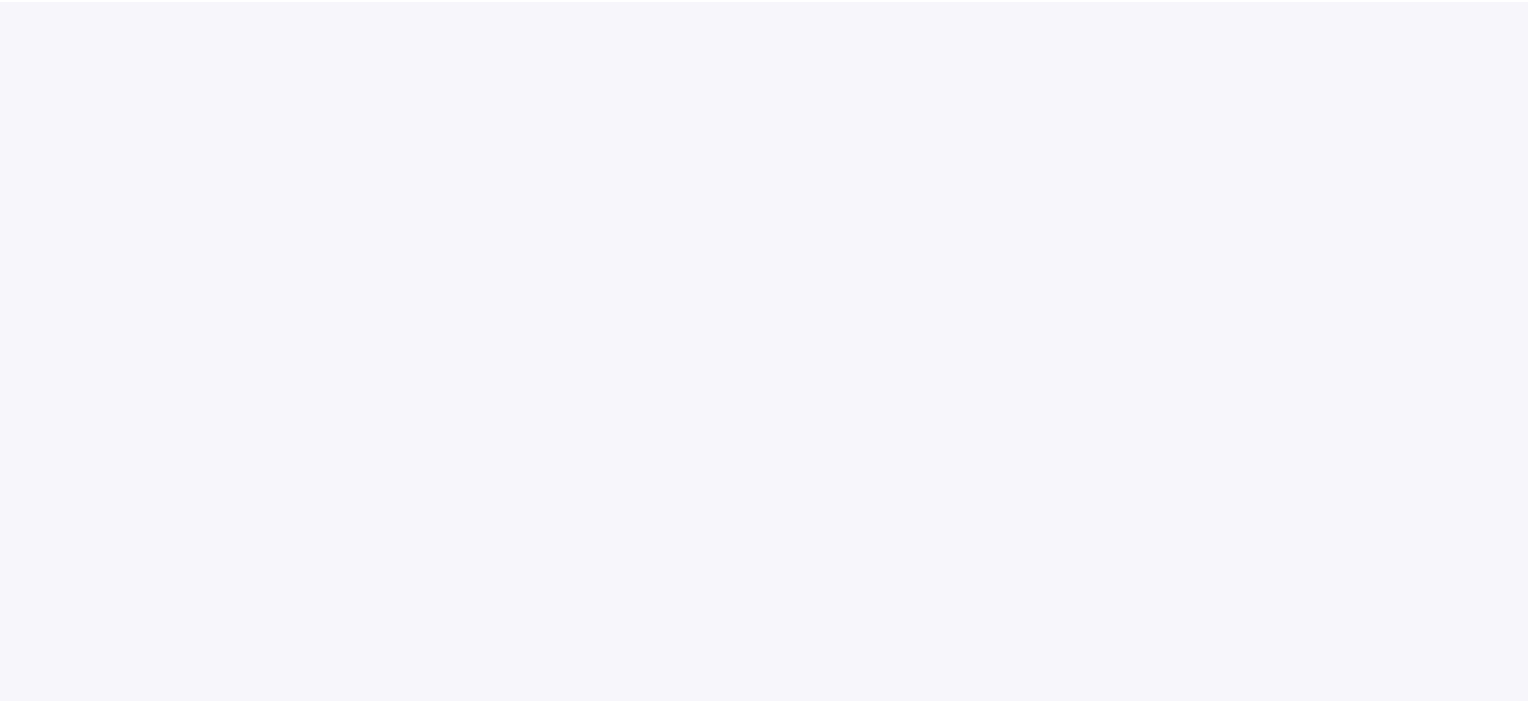 scroll, scrollTop: 0, scrollLeft: 0, axis: both 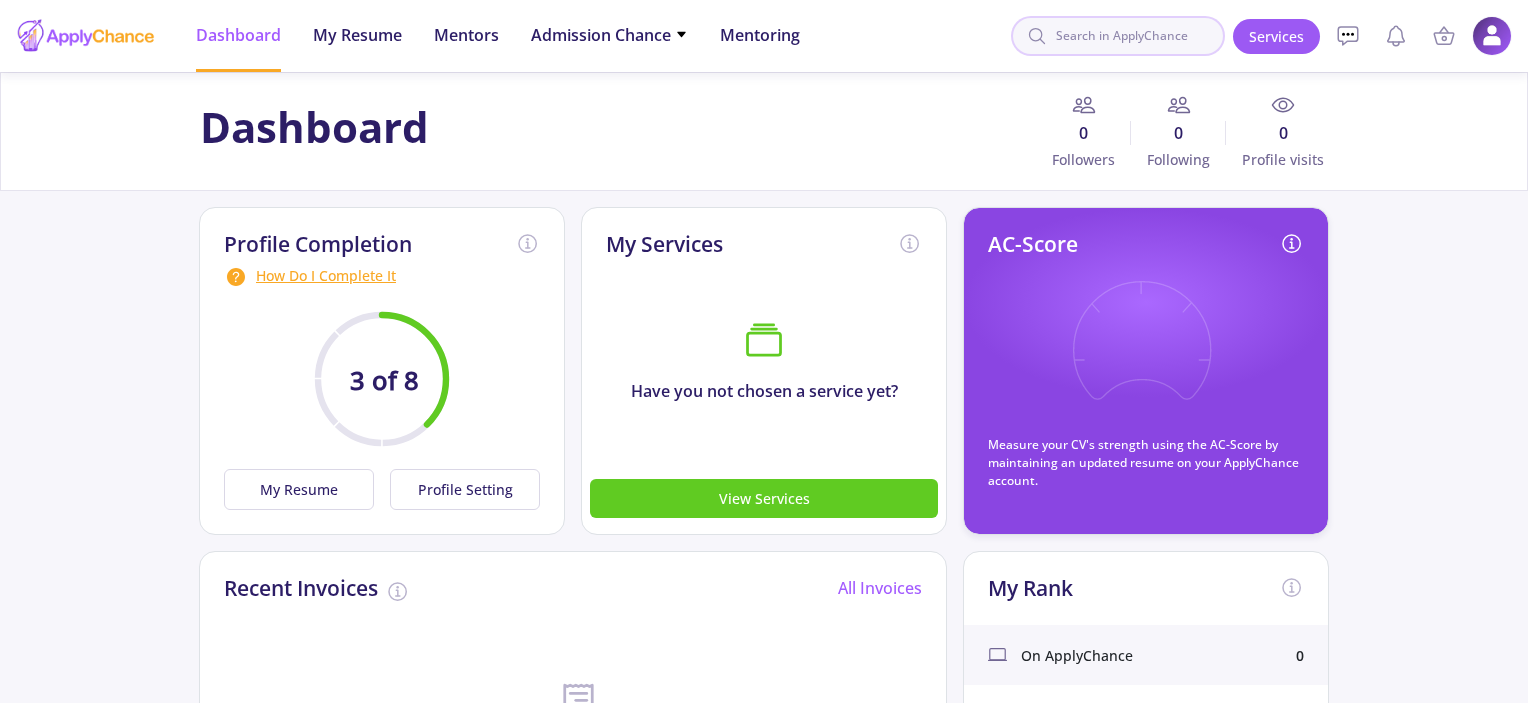 click 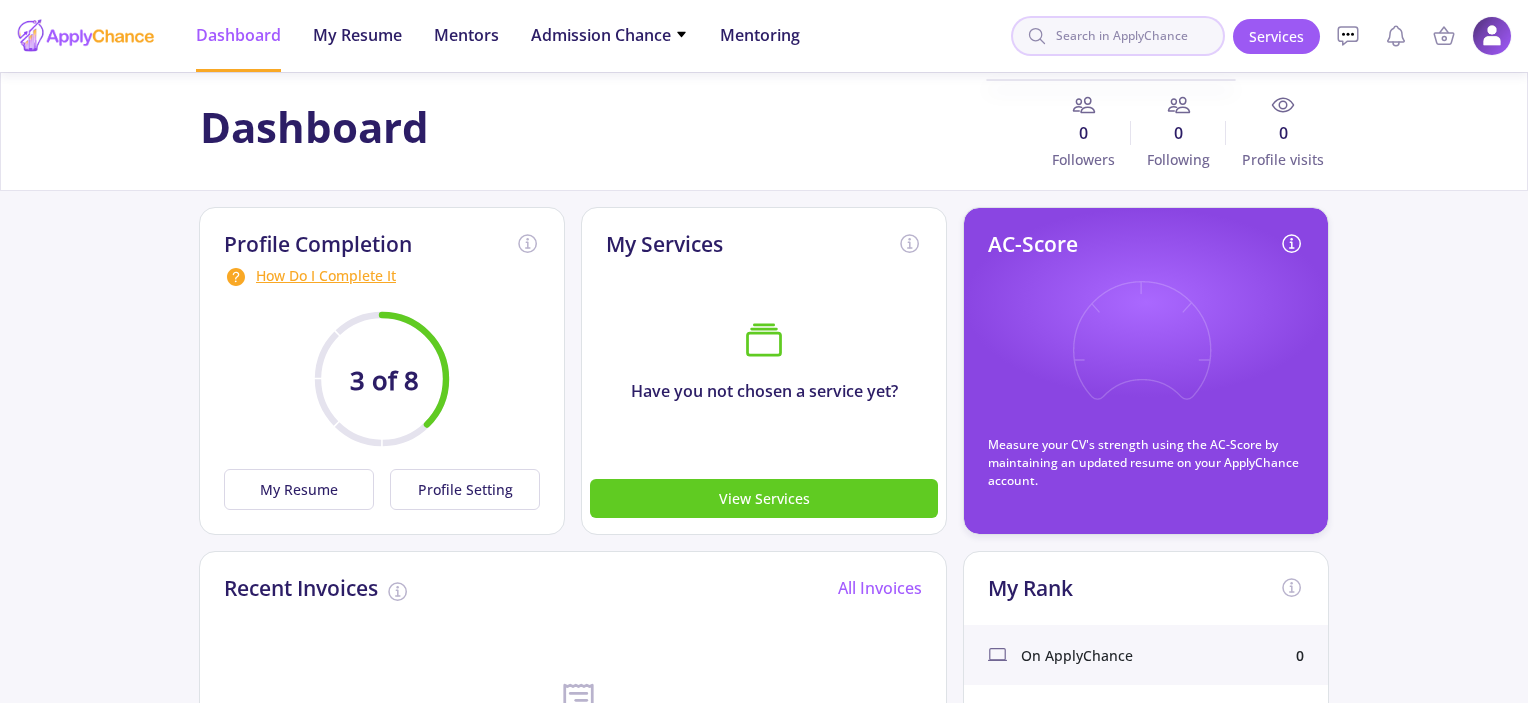 type on "y" 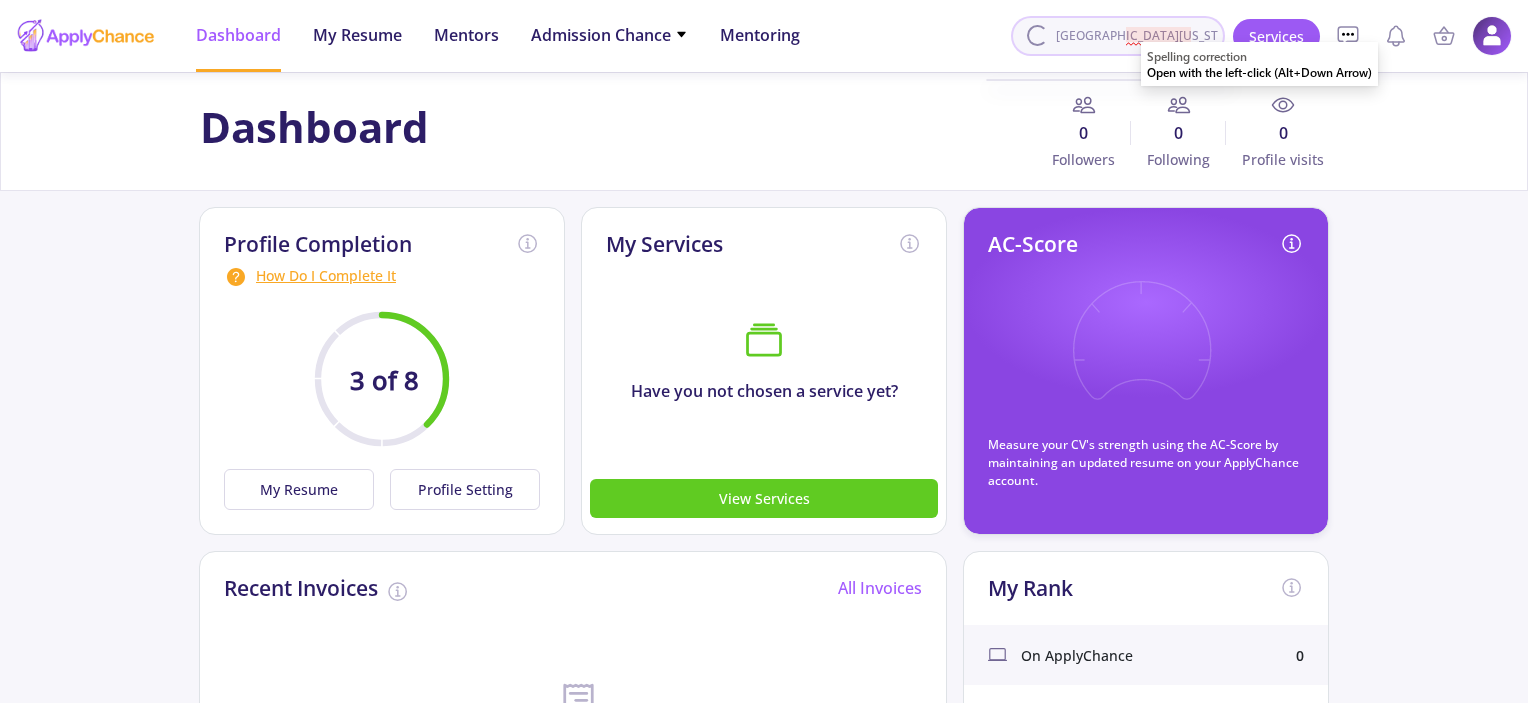 click on "university of texas" 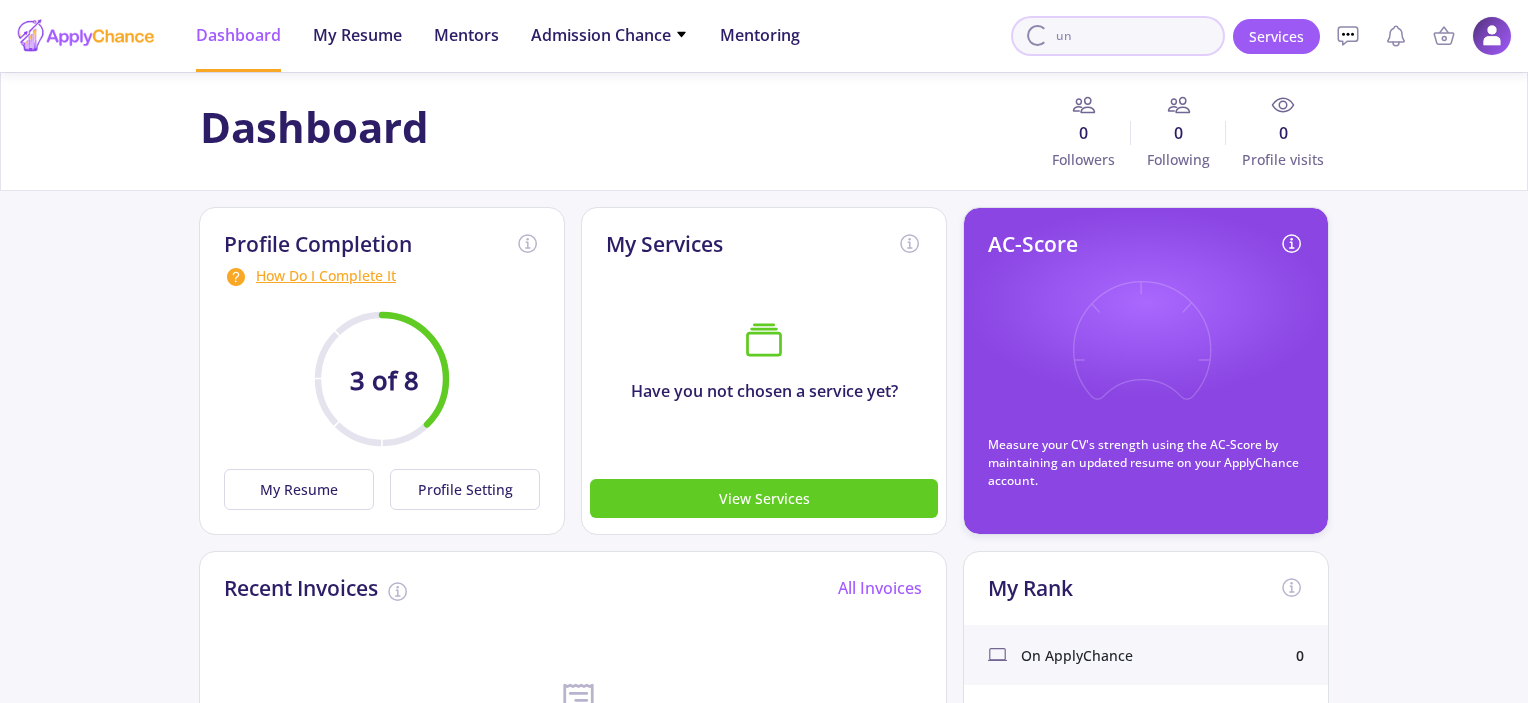 type on "u" 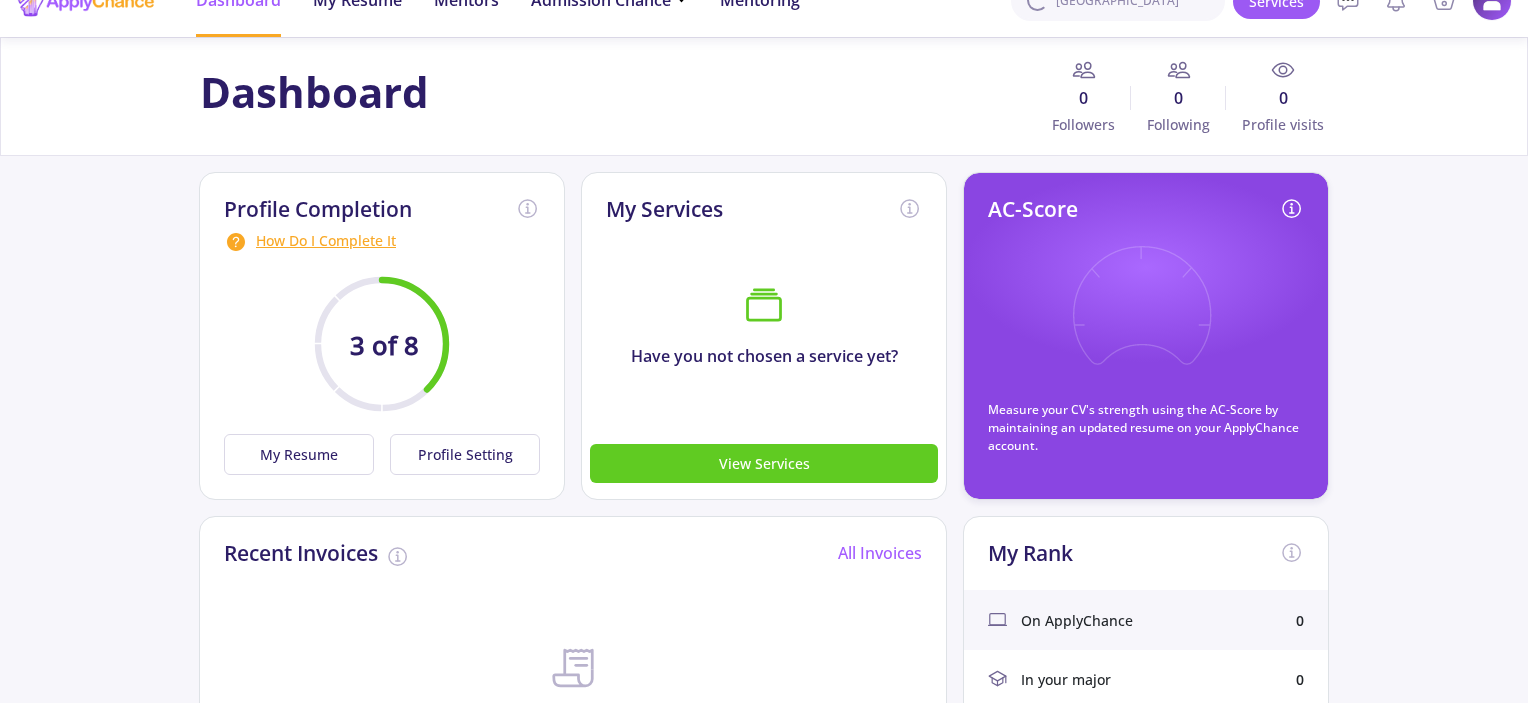 scroll, scrollTop: 0, scrollLeft: 0, axis: both 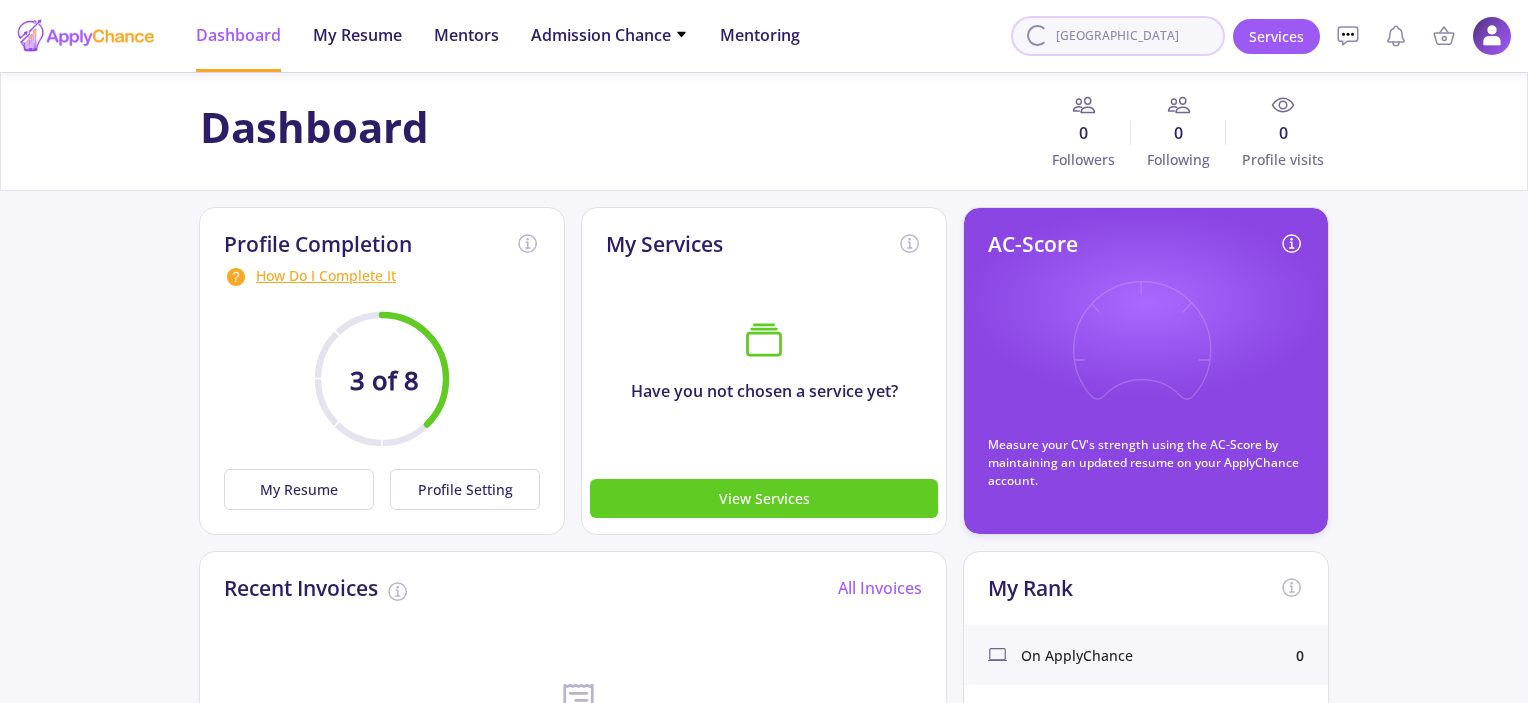 click on "turin" 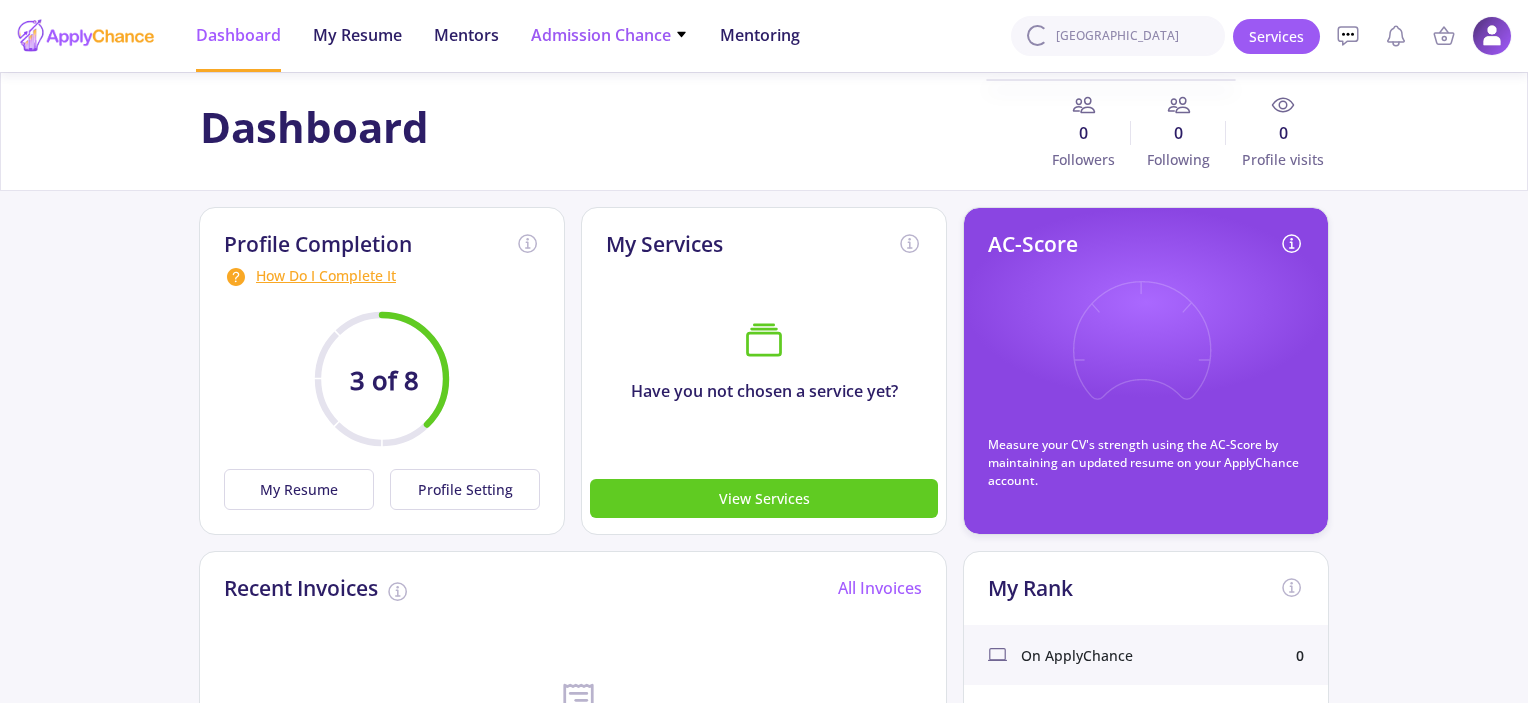 type on "turin" 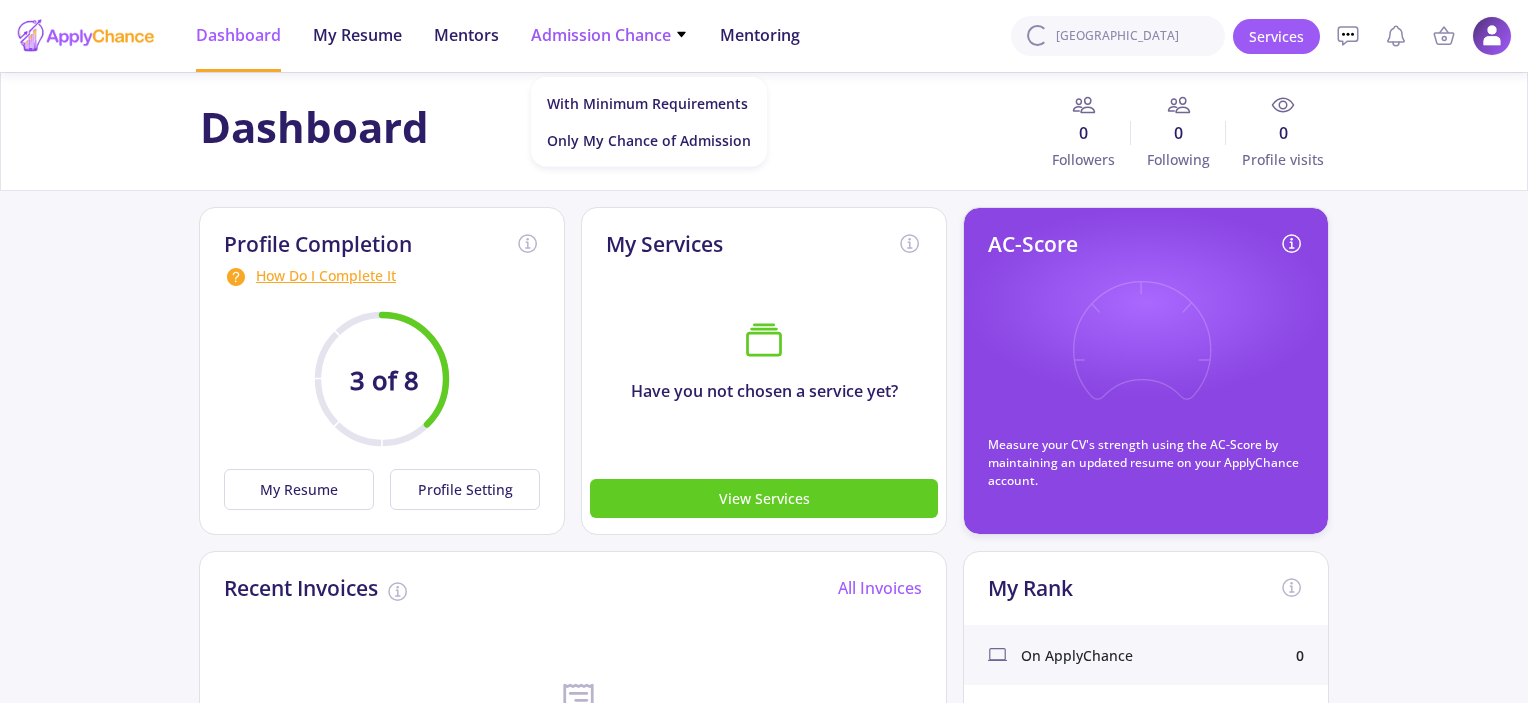 click 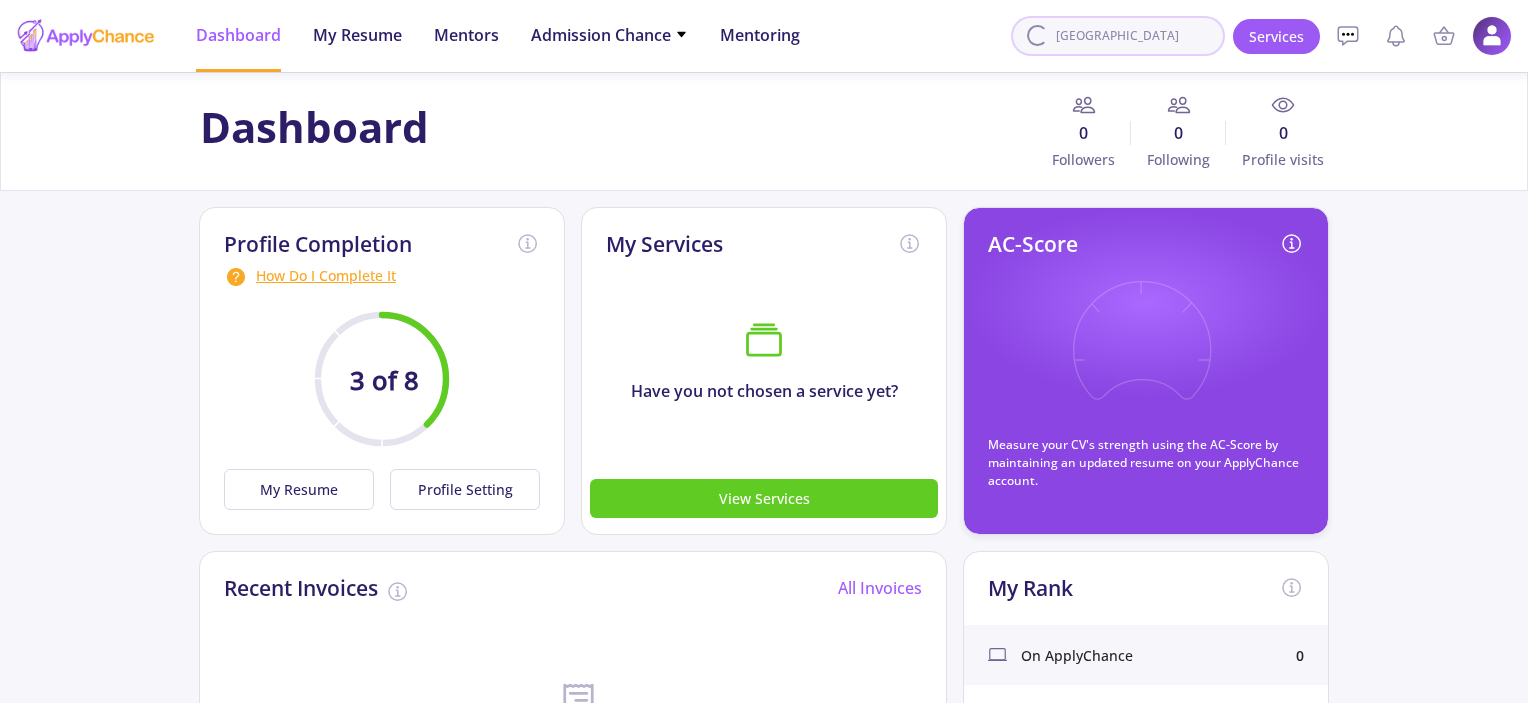 click on "turin" 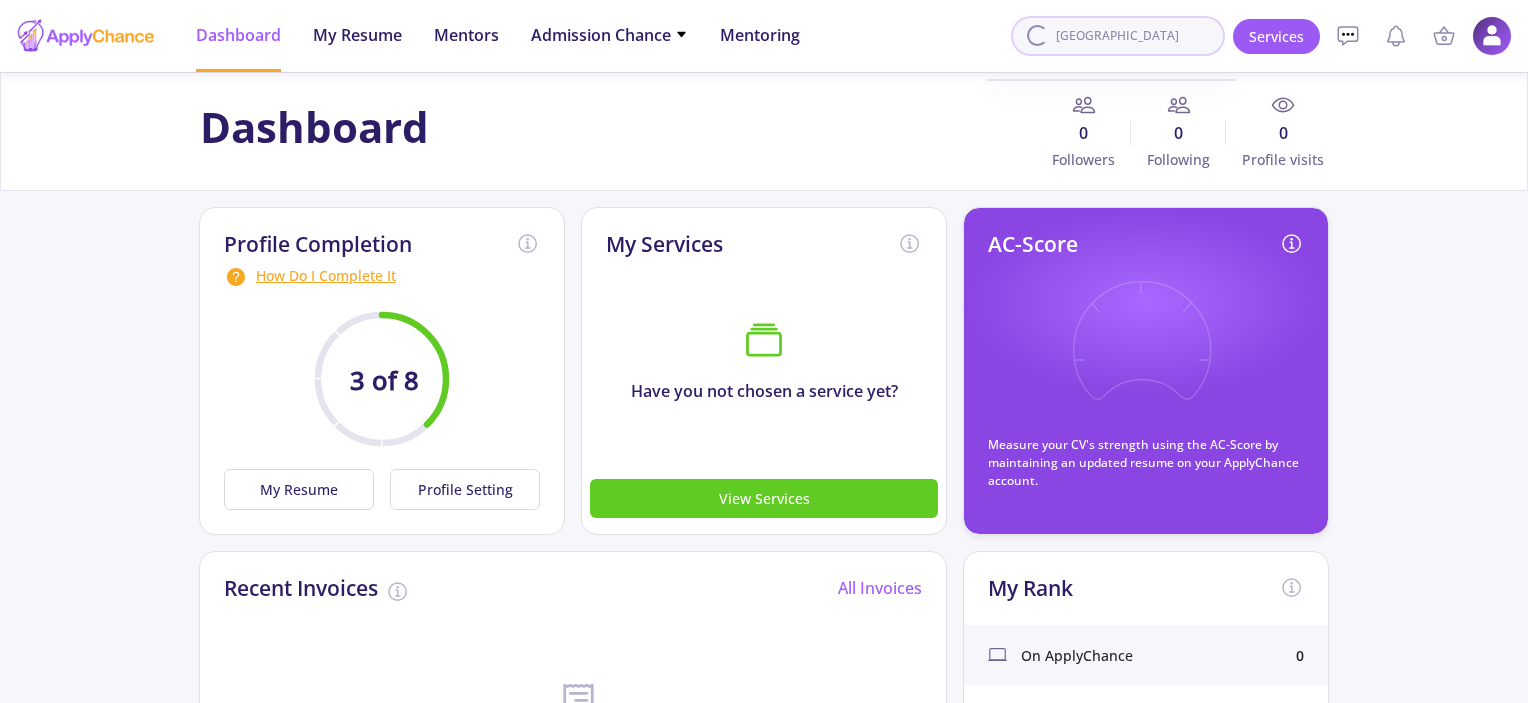 drag, startPoint x: 1125, startPoint y: 35, endPoint x: 1022, endPoint y: 37, distance: 103.01942 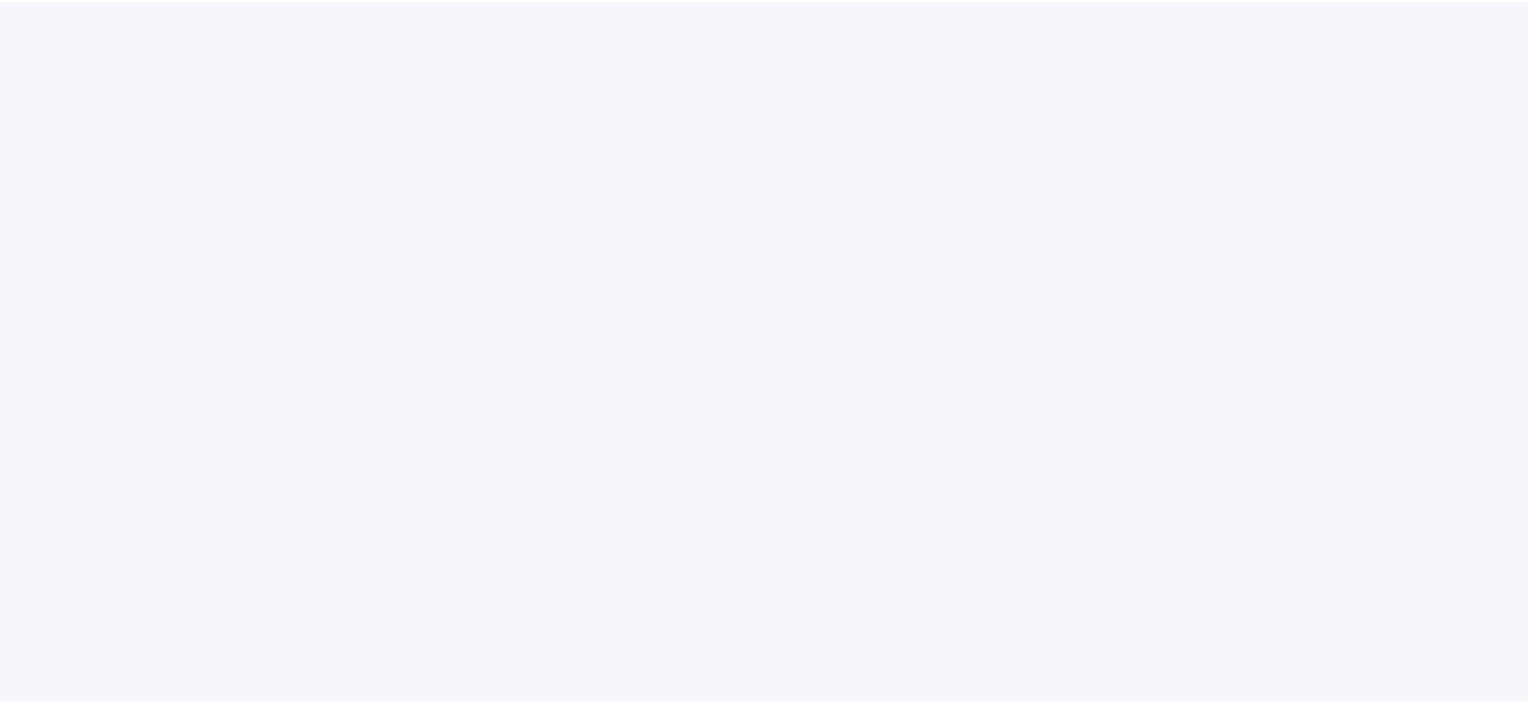 scroll, scrollTop: 0, scrollLeft: 0, axis: both 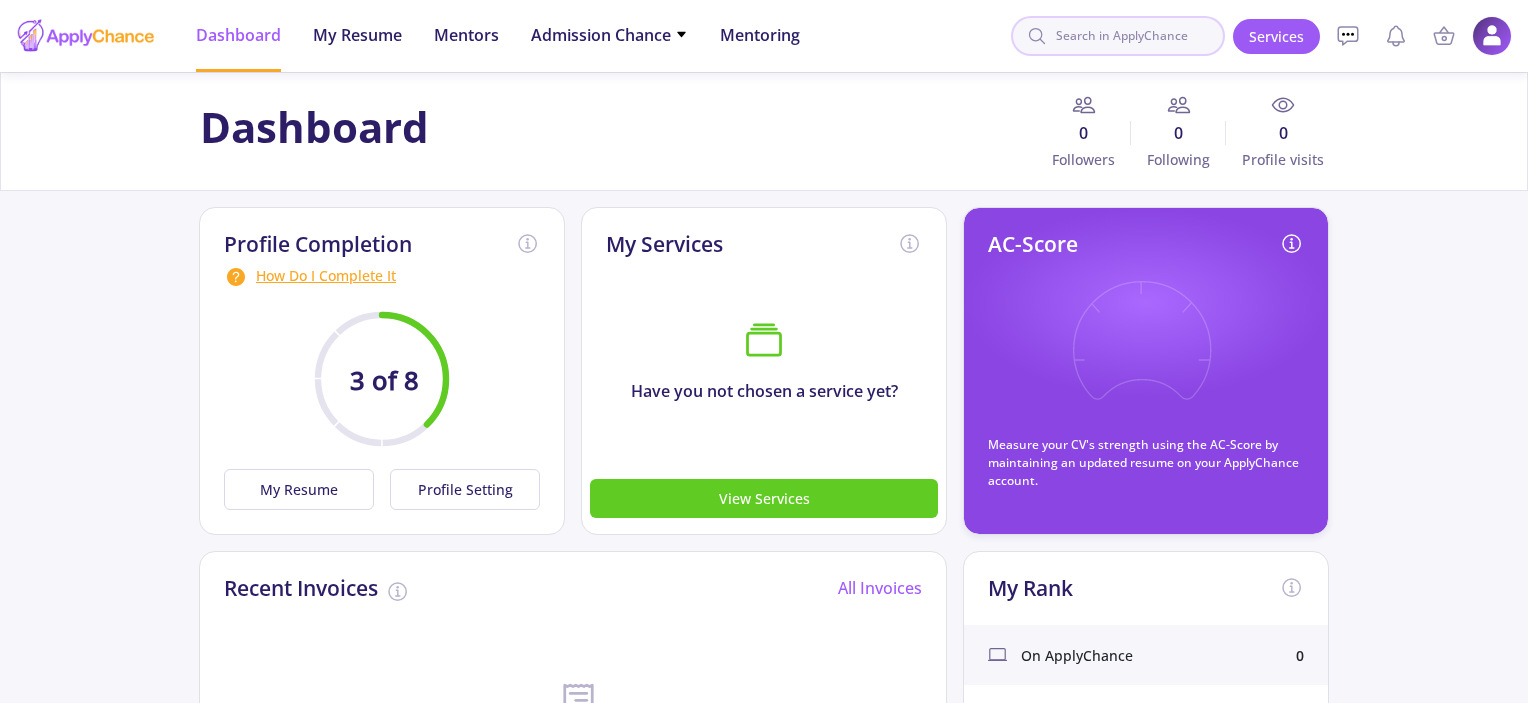click 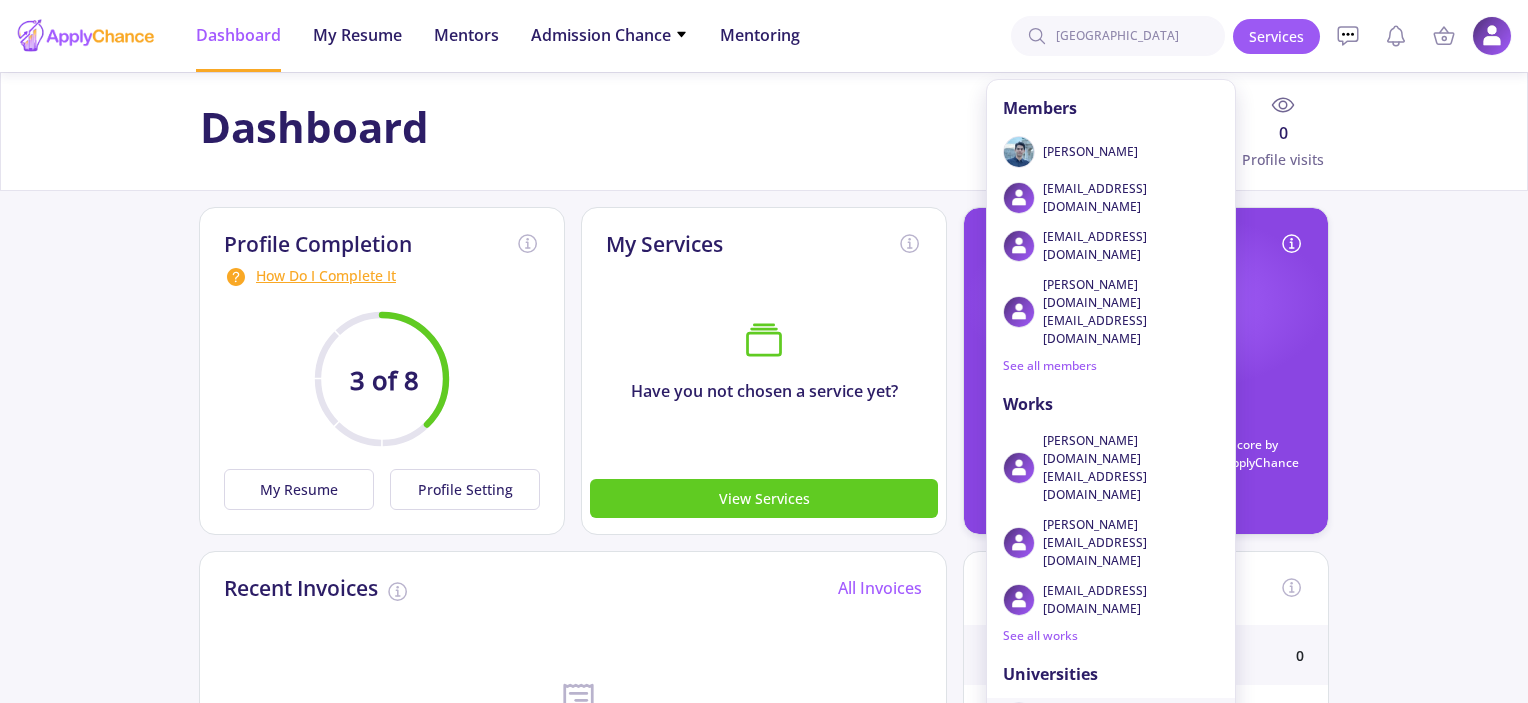 type on "turin" 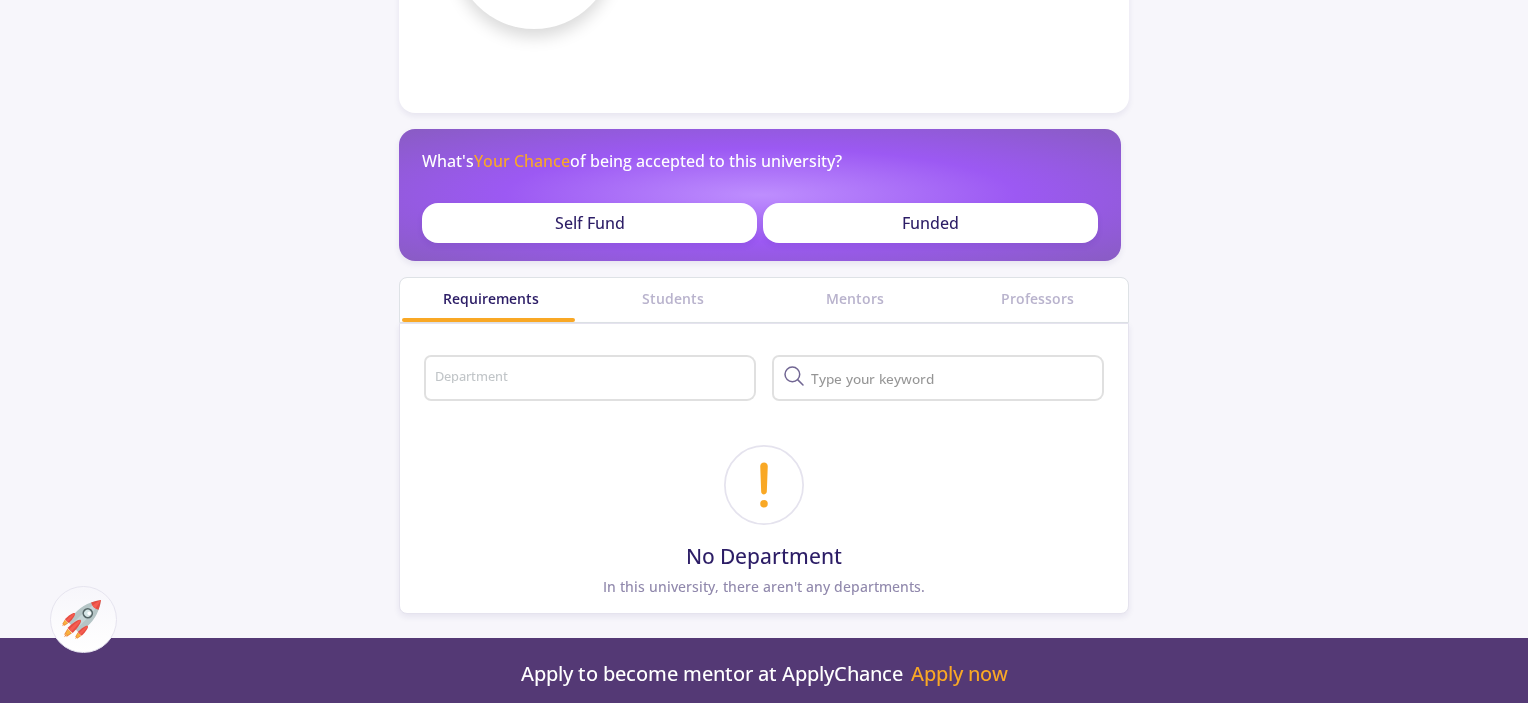 scroll, scrollTop: 0, scrollLeft: 0, axis: both 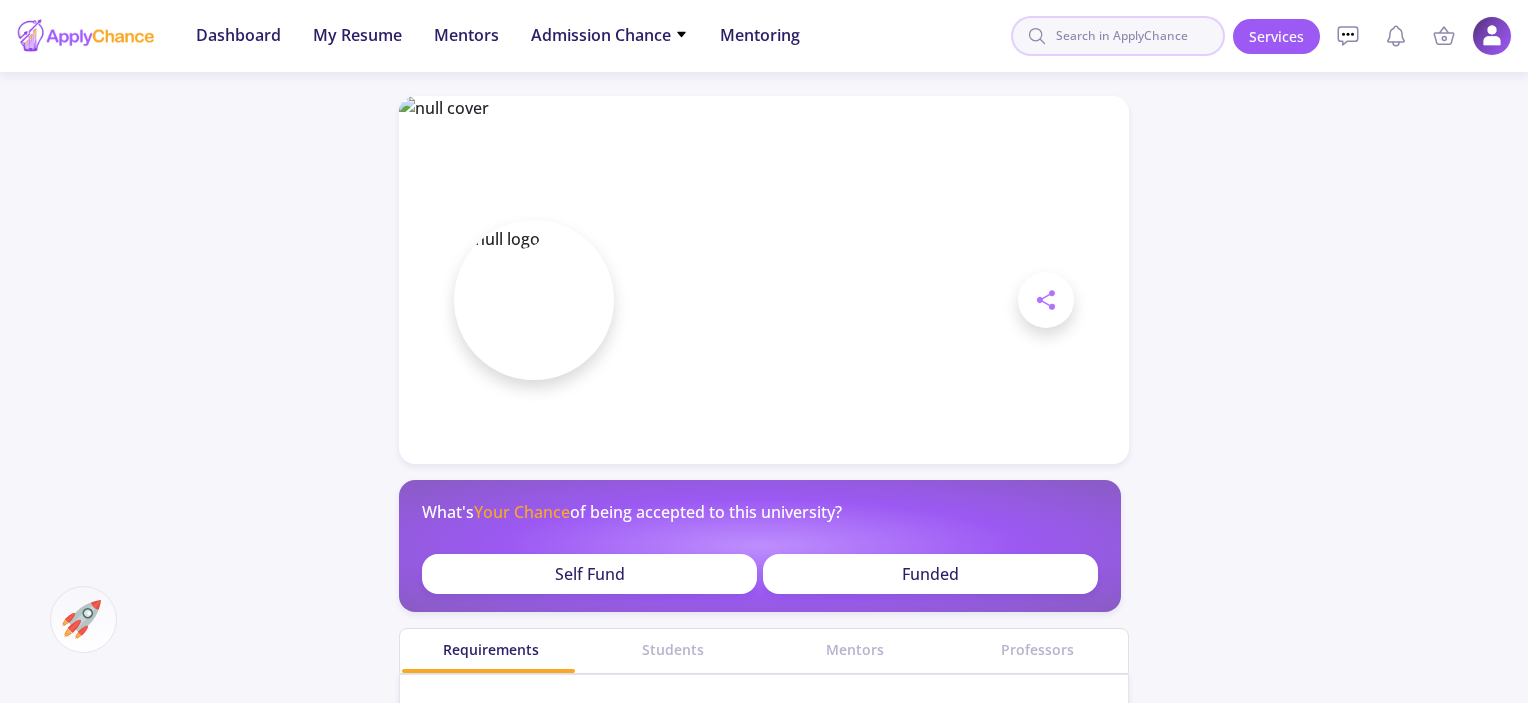 click 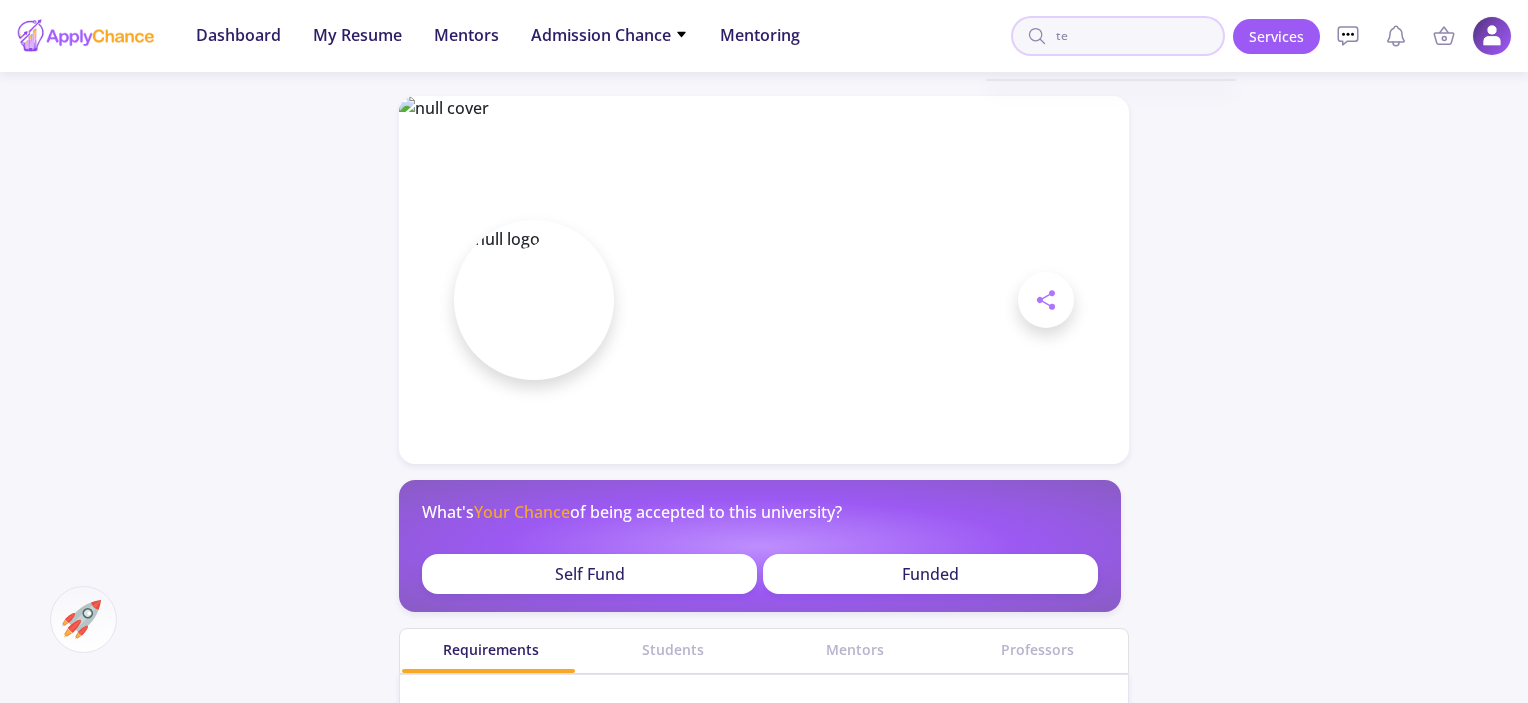 type on "t" 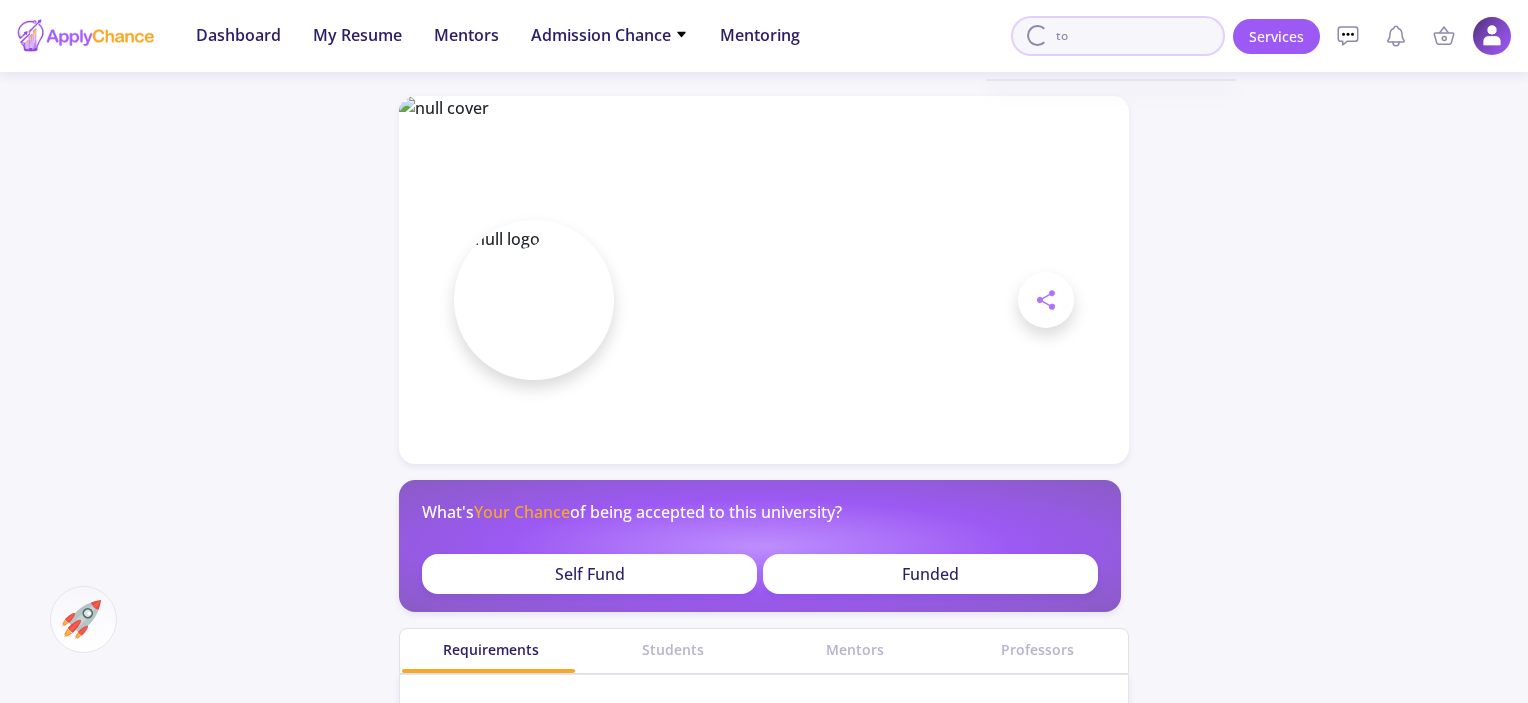 type on "t" 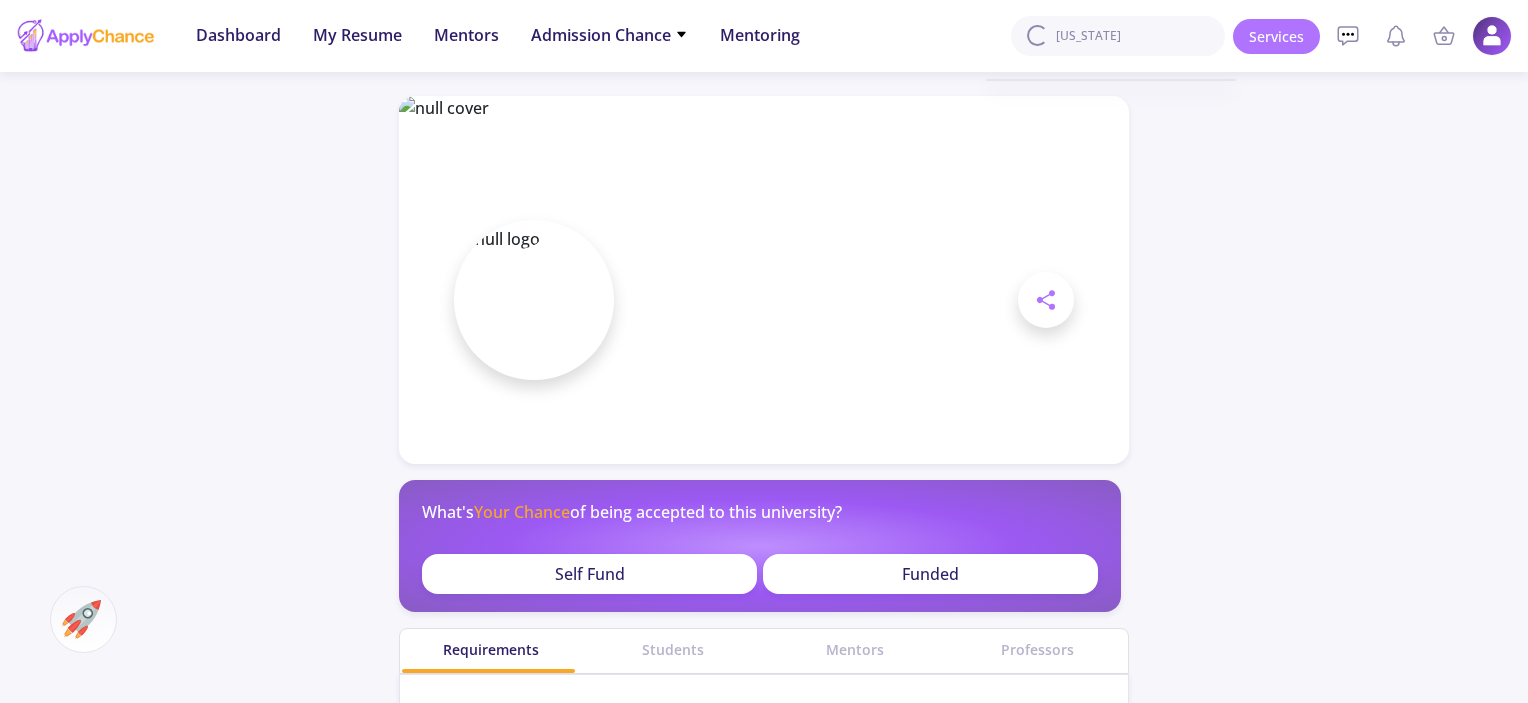 type on "texas" 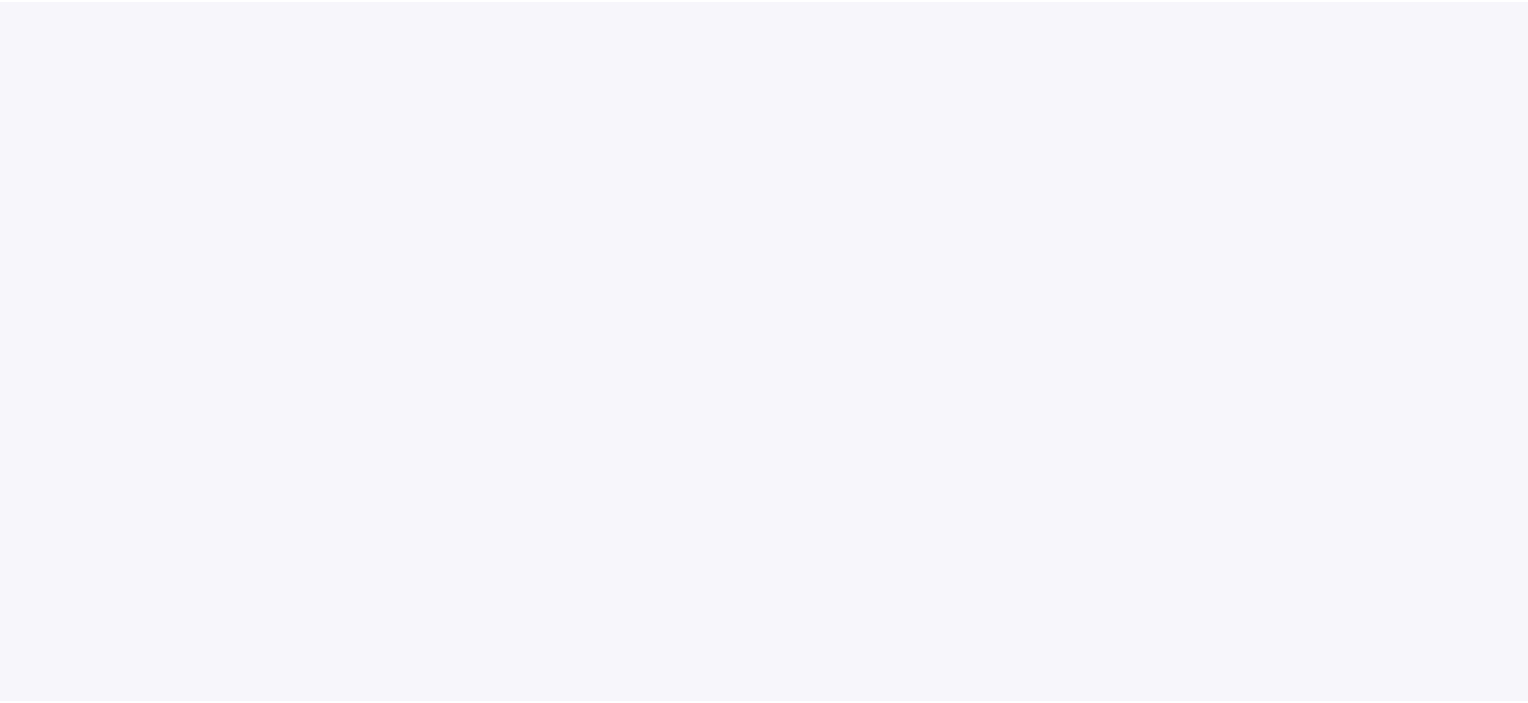 scroll, scrollTop: 0, scrollLeft: 0, axis: both 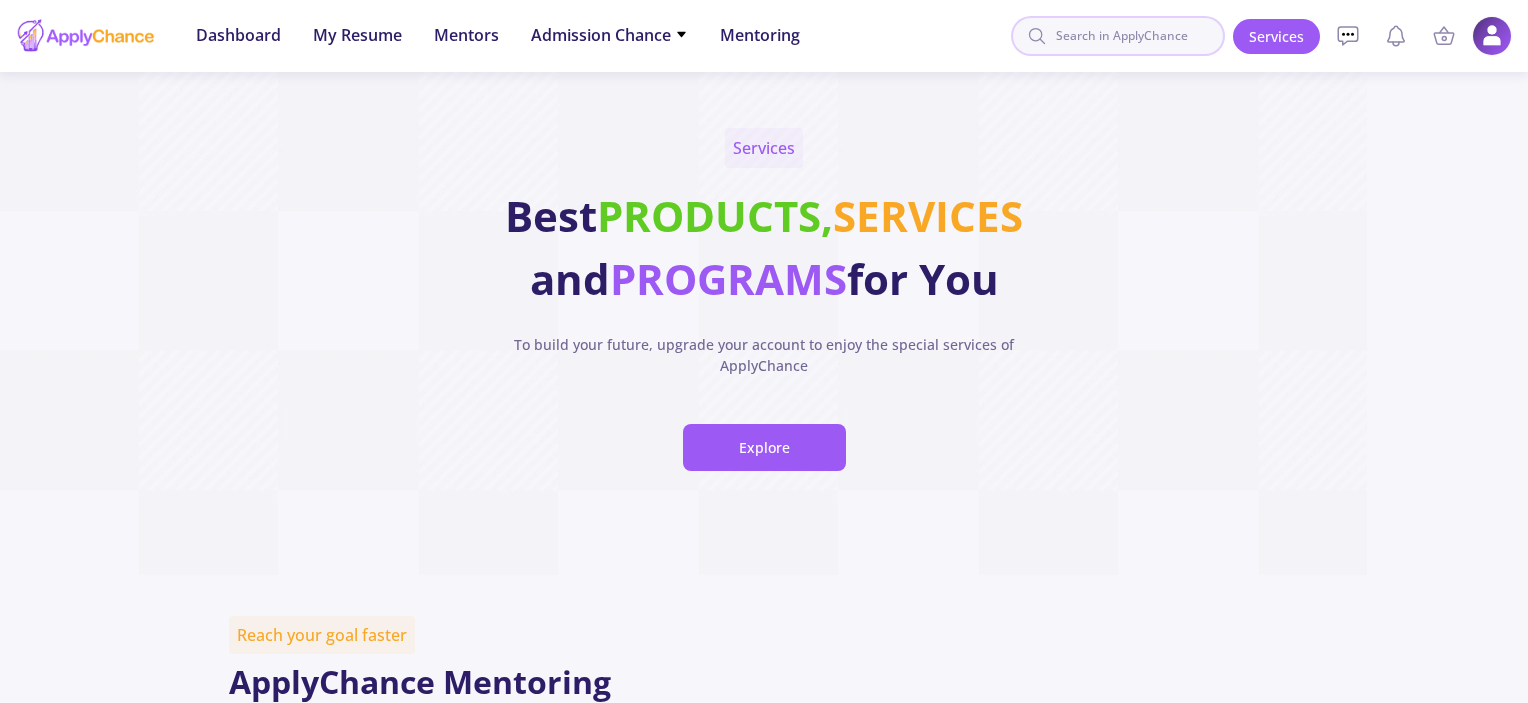 click 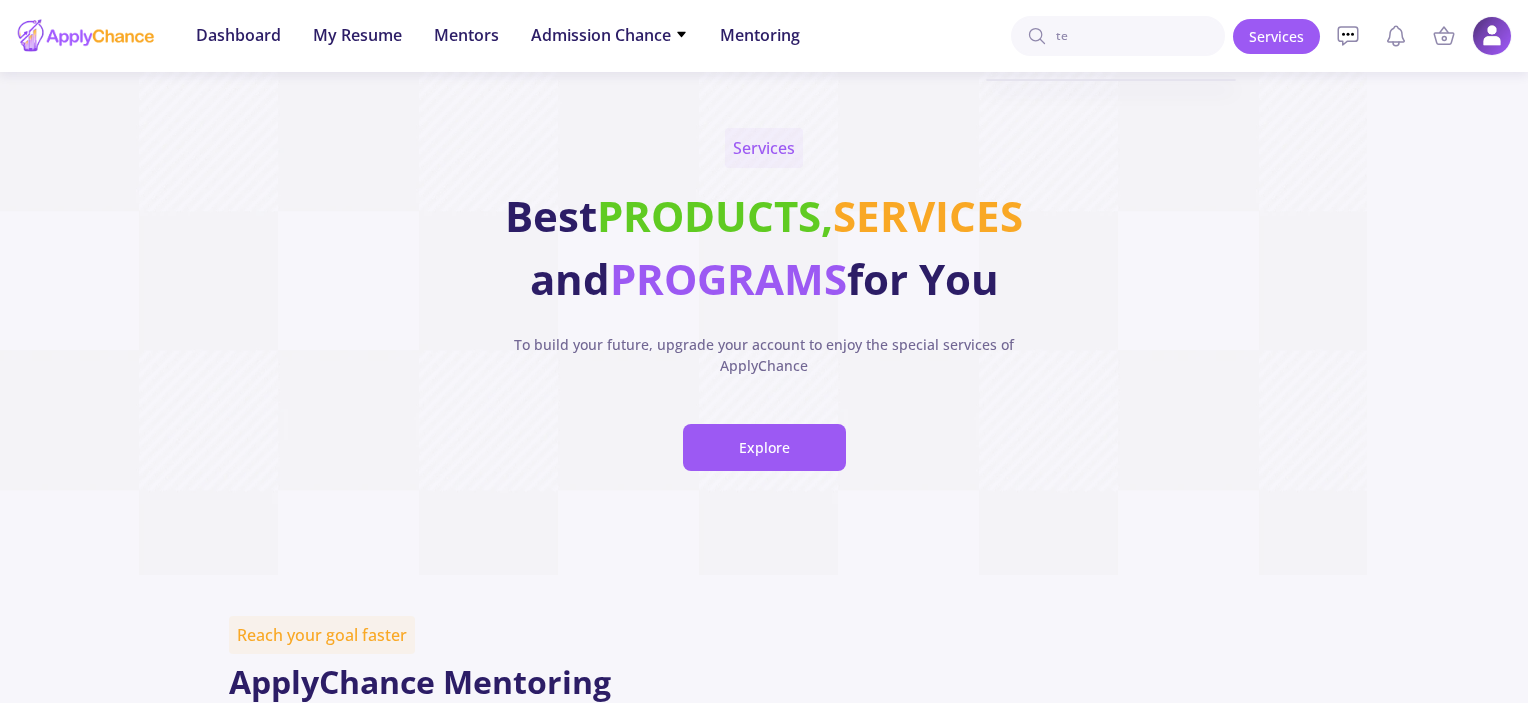 type on "t" 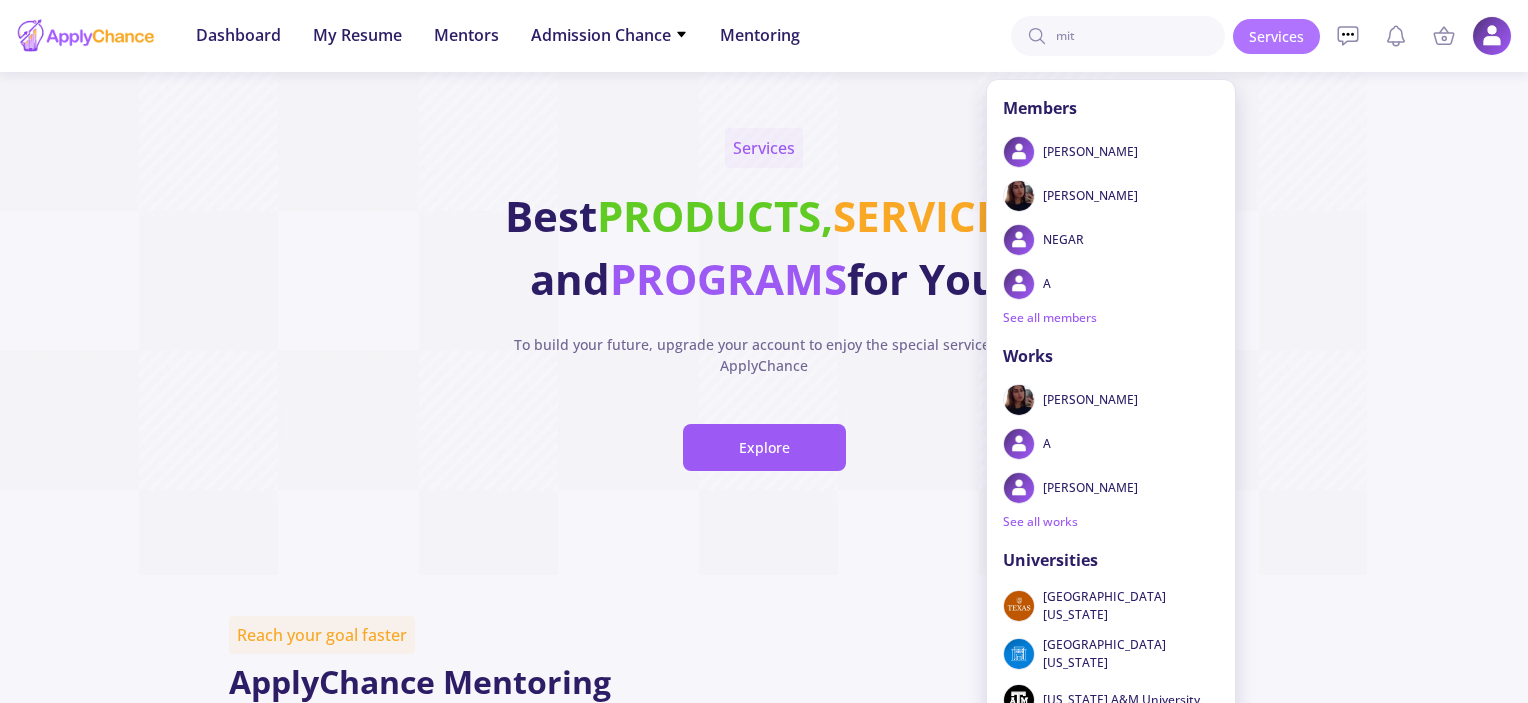 type on "mit" 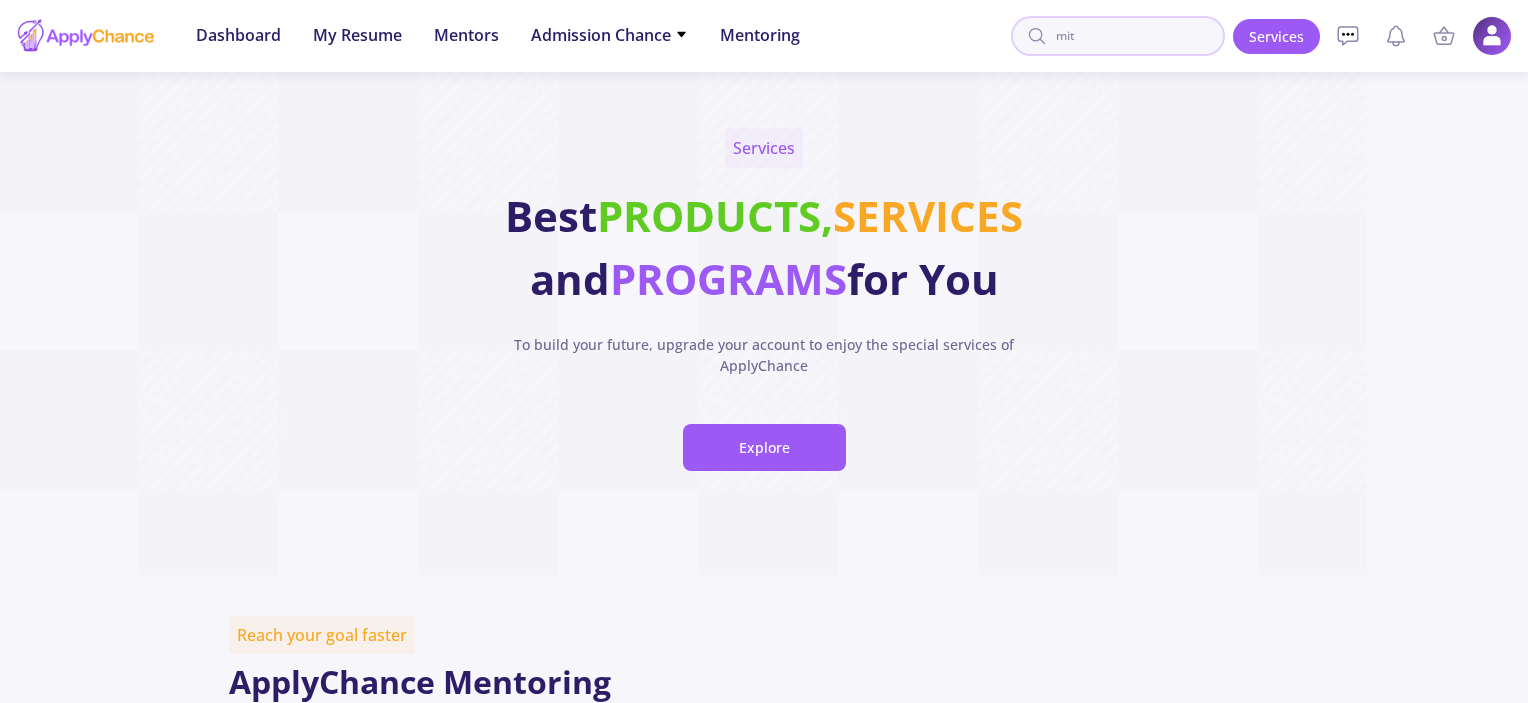 click on "mit" 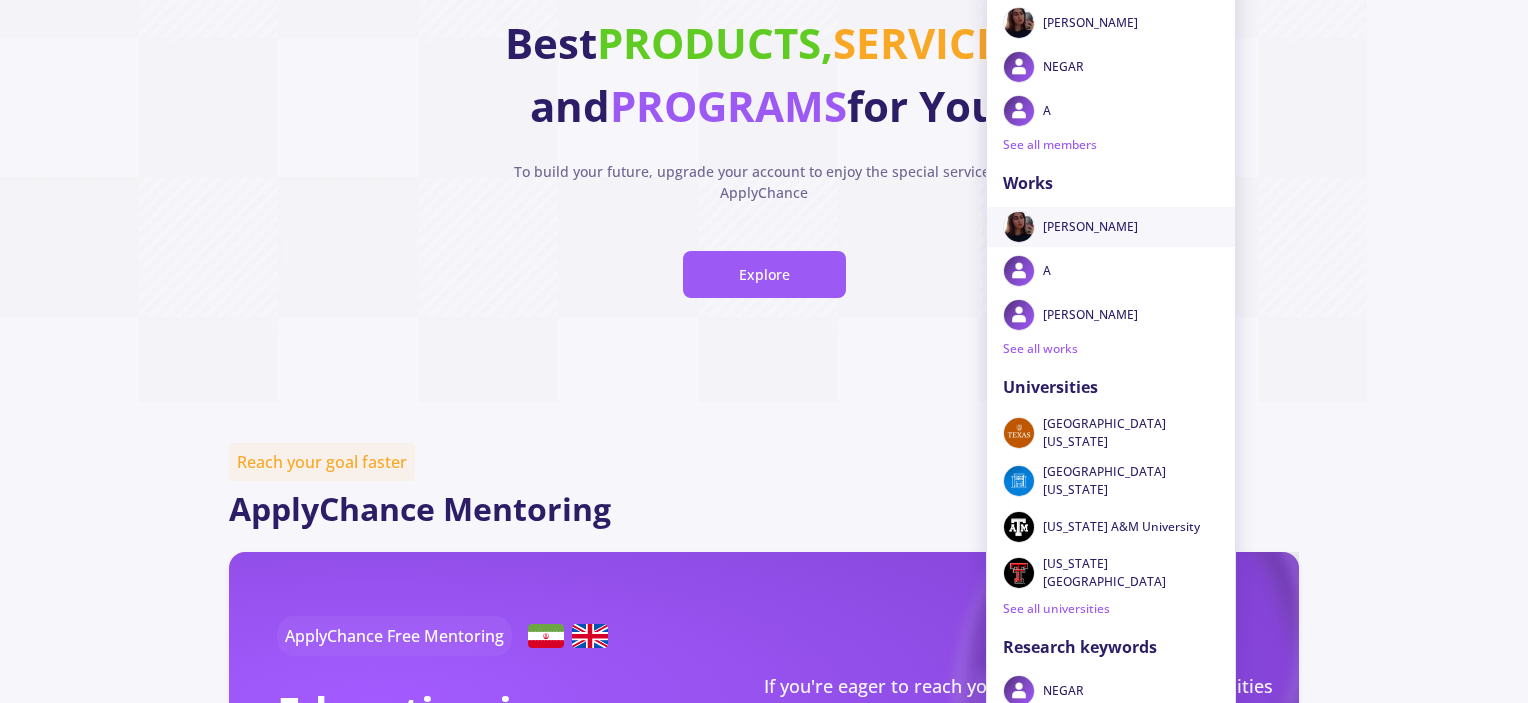 scroll, scrollTop: 200, scrollLeft: 0, axis: vertical 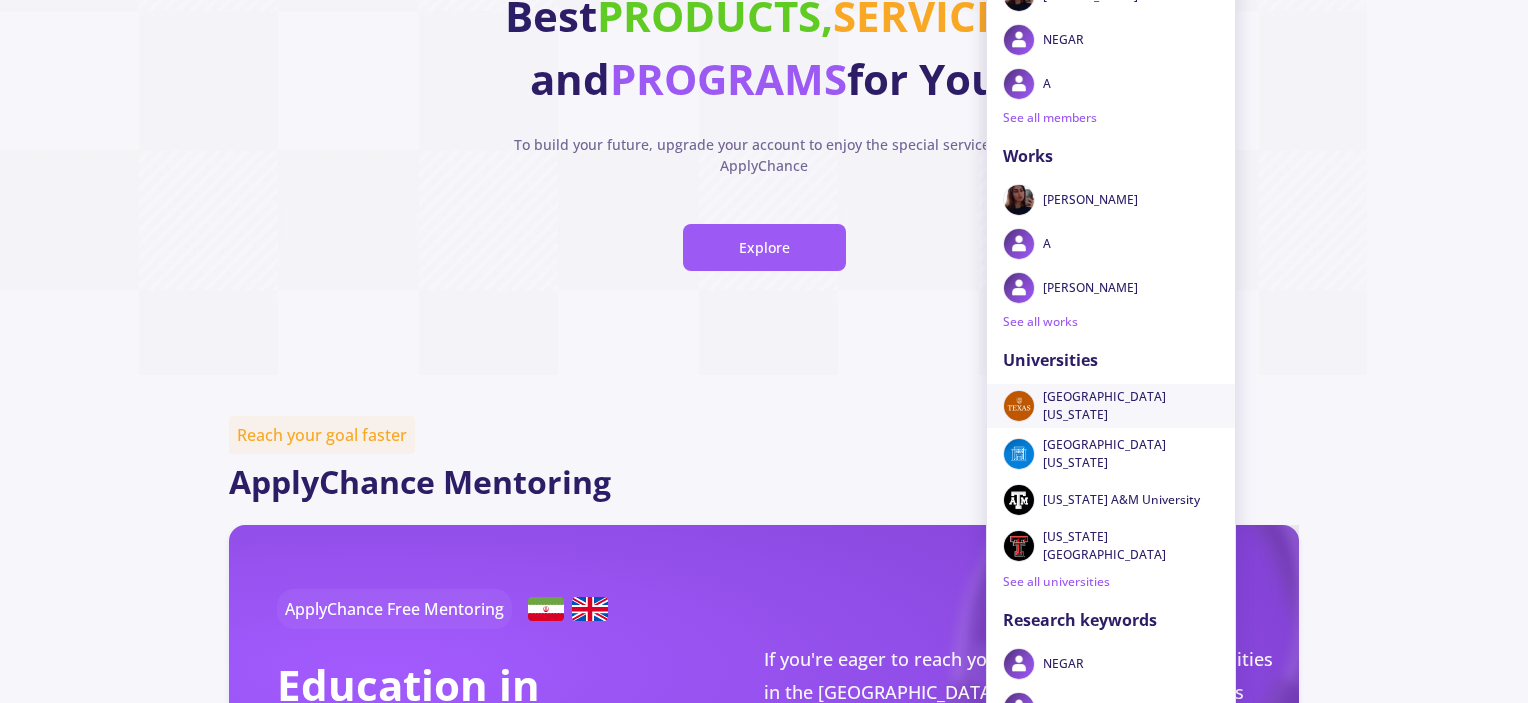 click on "University of Texas Austin" 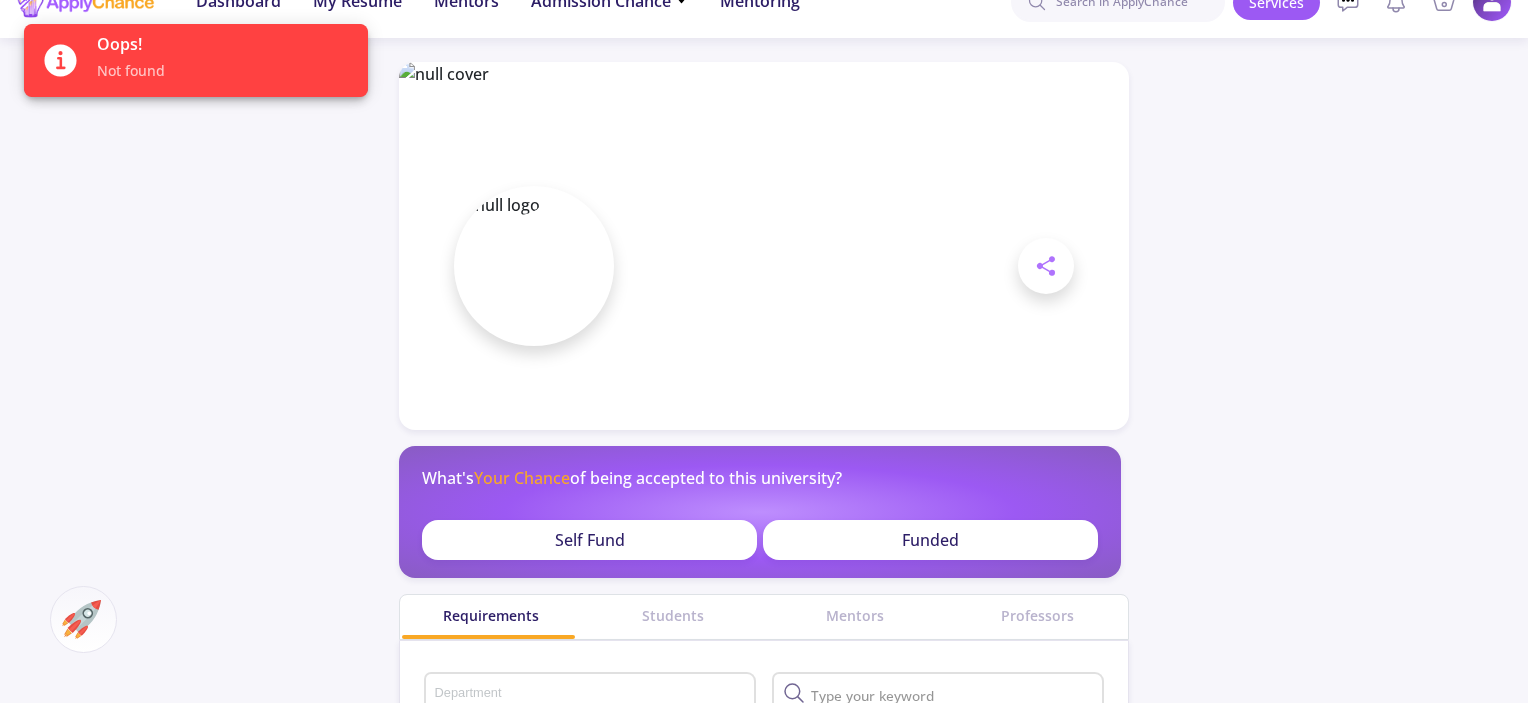 scroll, scrollTop: 0, scrollLeft: 0, axis: both 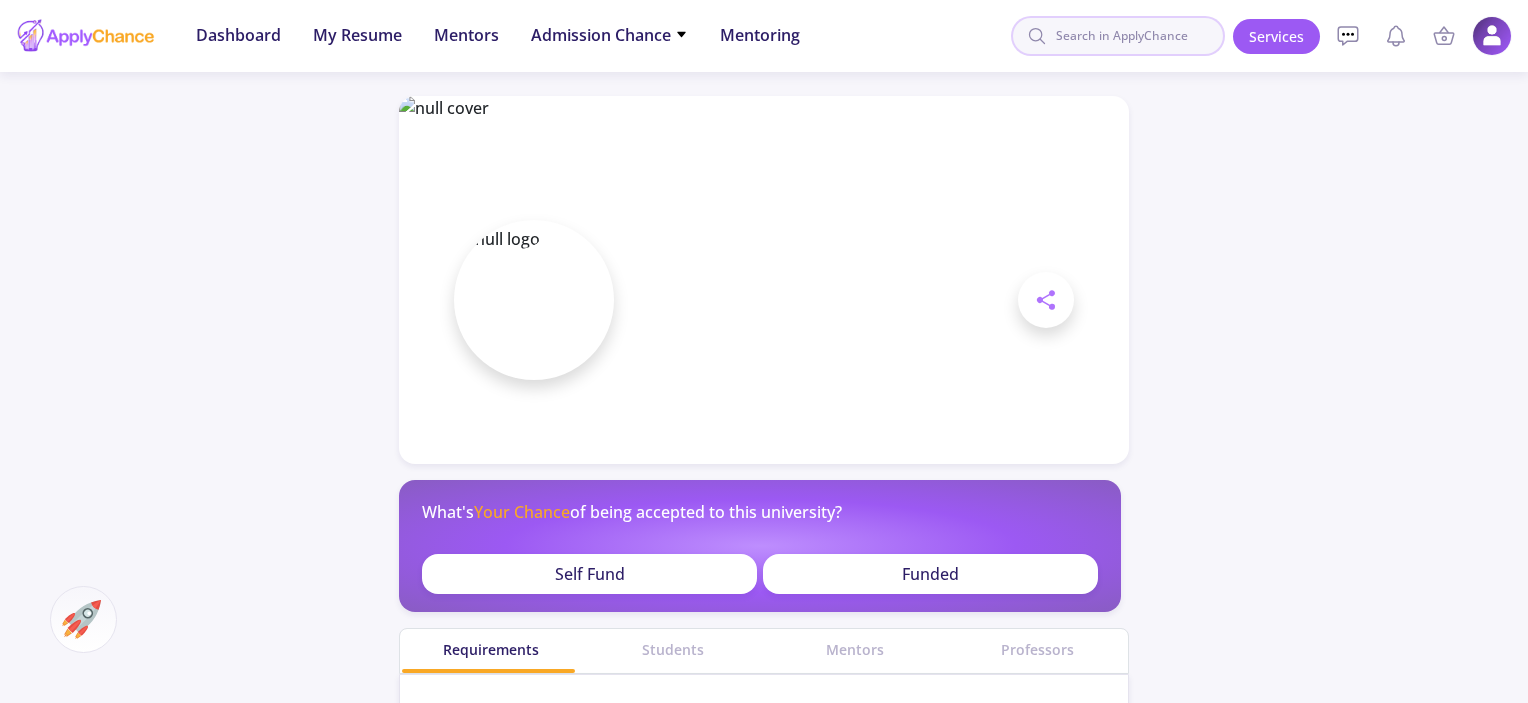 click 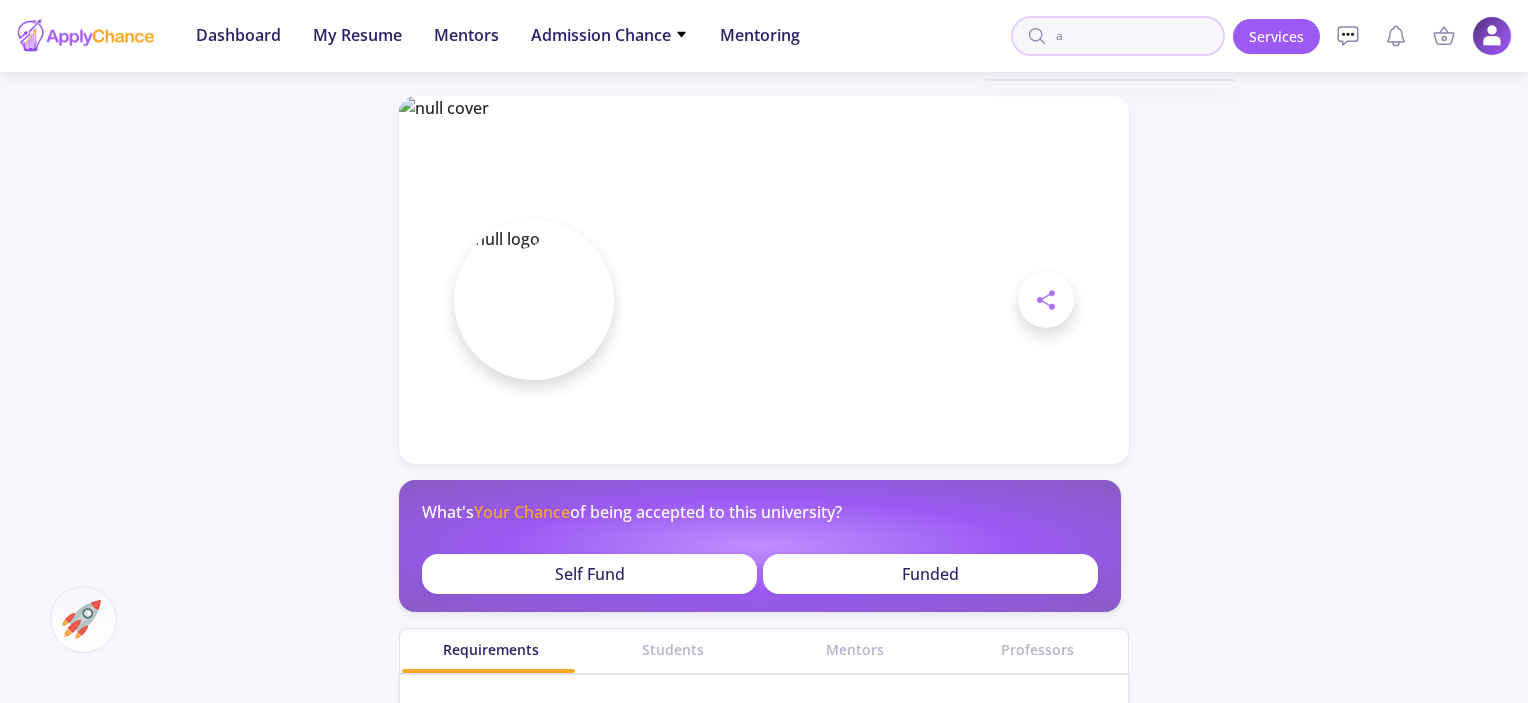 type on "au" 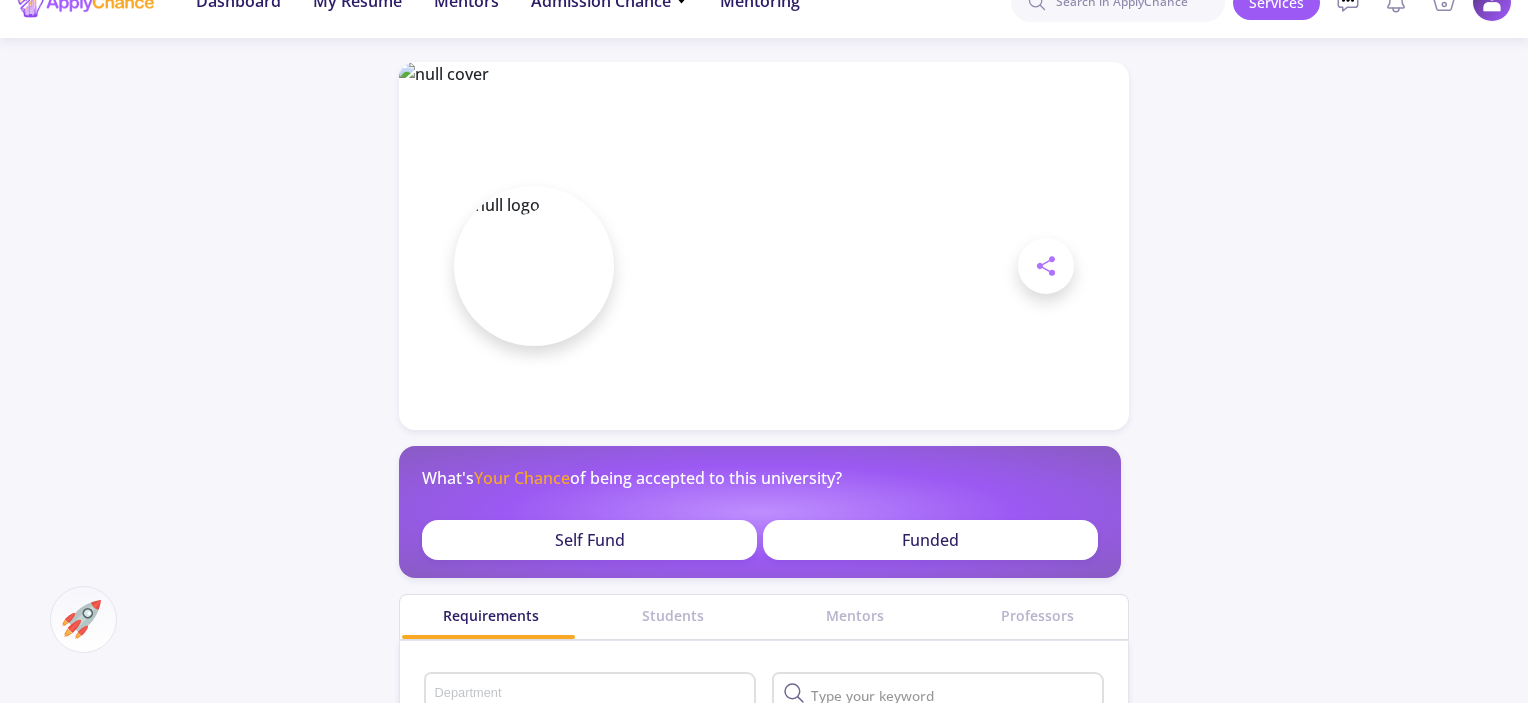 scroll, scrollTop: 0, scrollLeft: 0, axis: both 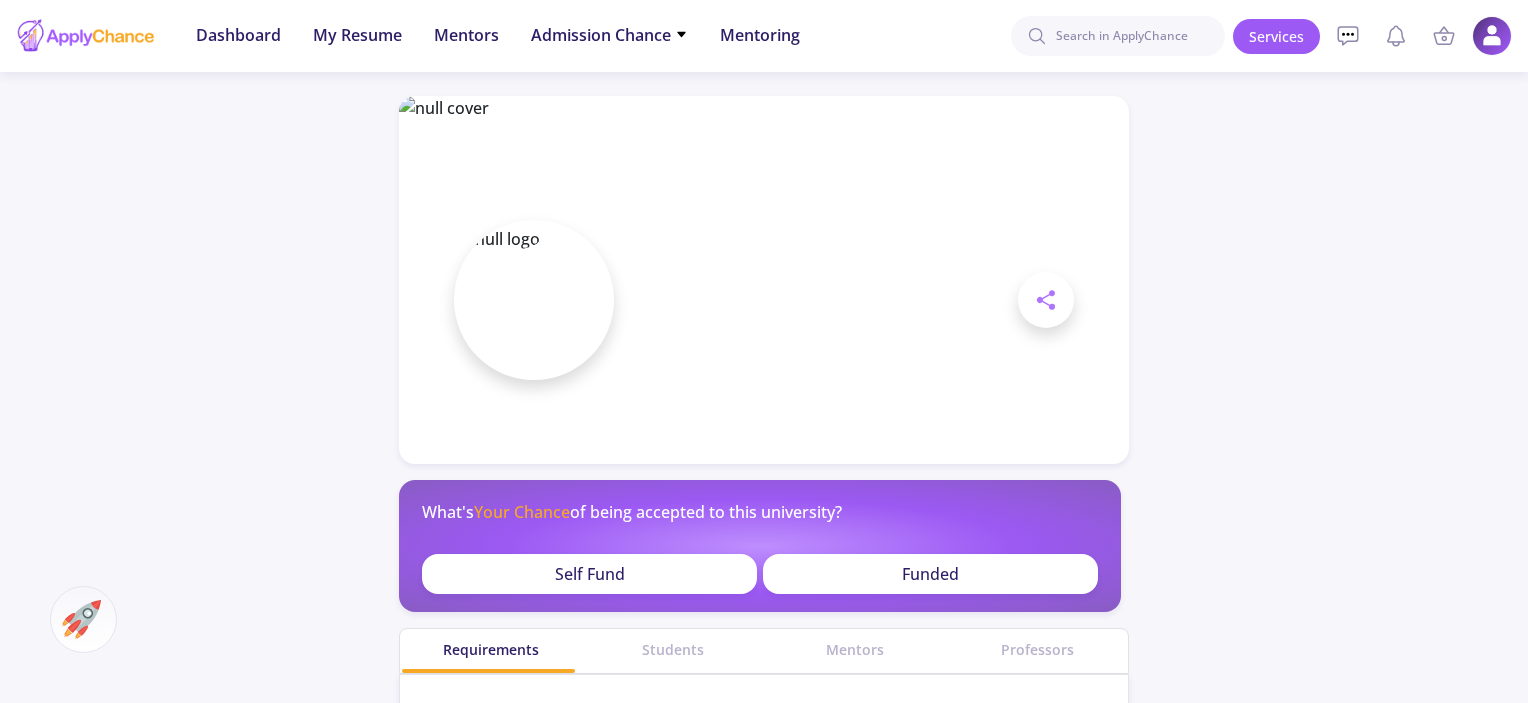 drag, startPoint x: 101, startPoint y: 34, endPoint x: 95, endPoint y: 156, distance: 122.14745 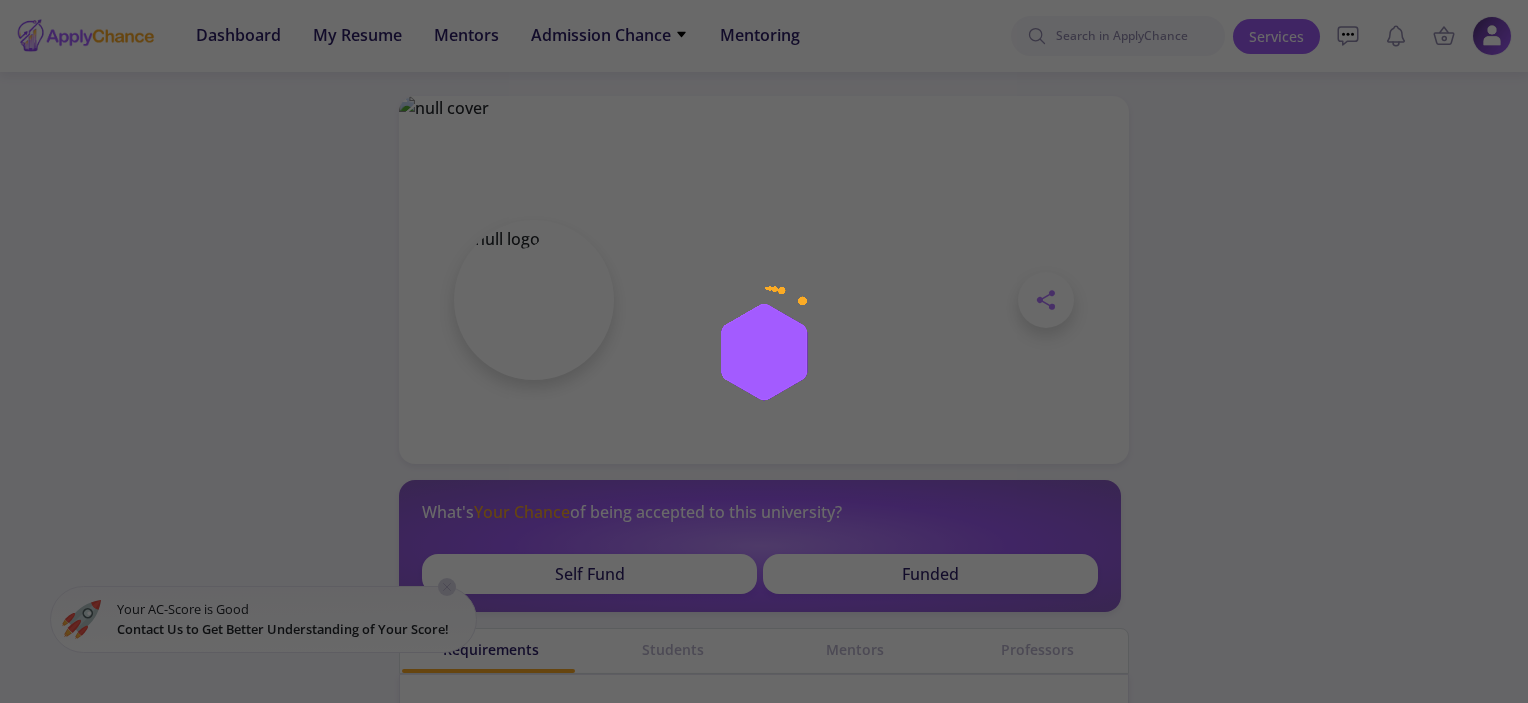 scroll, scrollTop: 0, scrollLeft: 0, axis: both 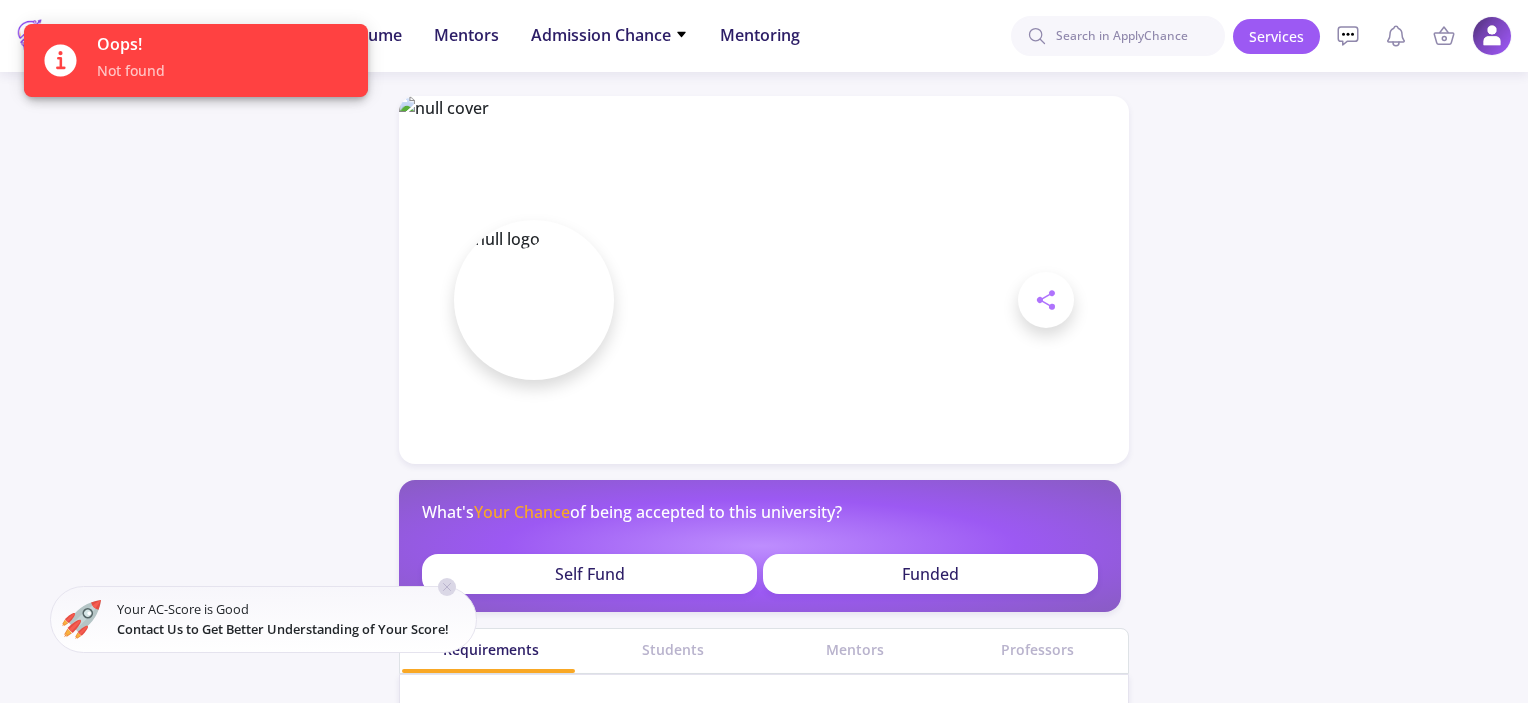 click on "Not found" at bounding box center [224, 70] 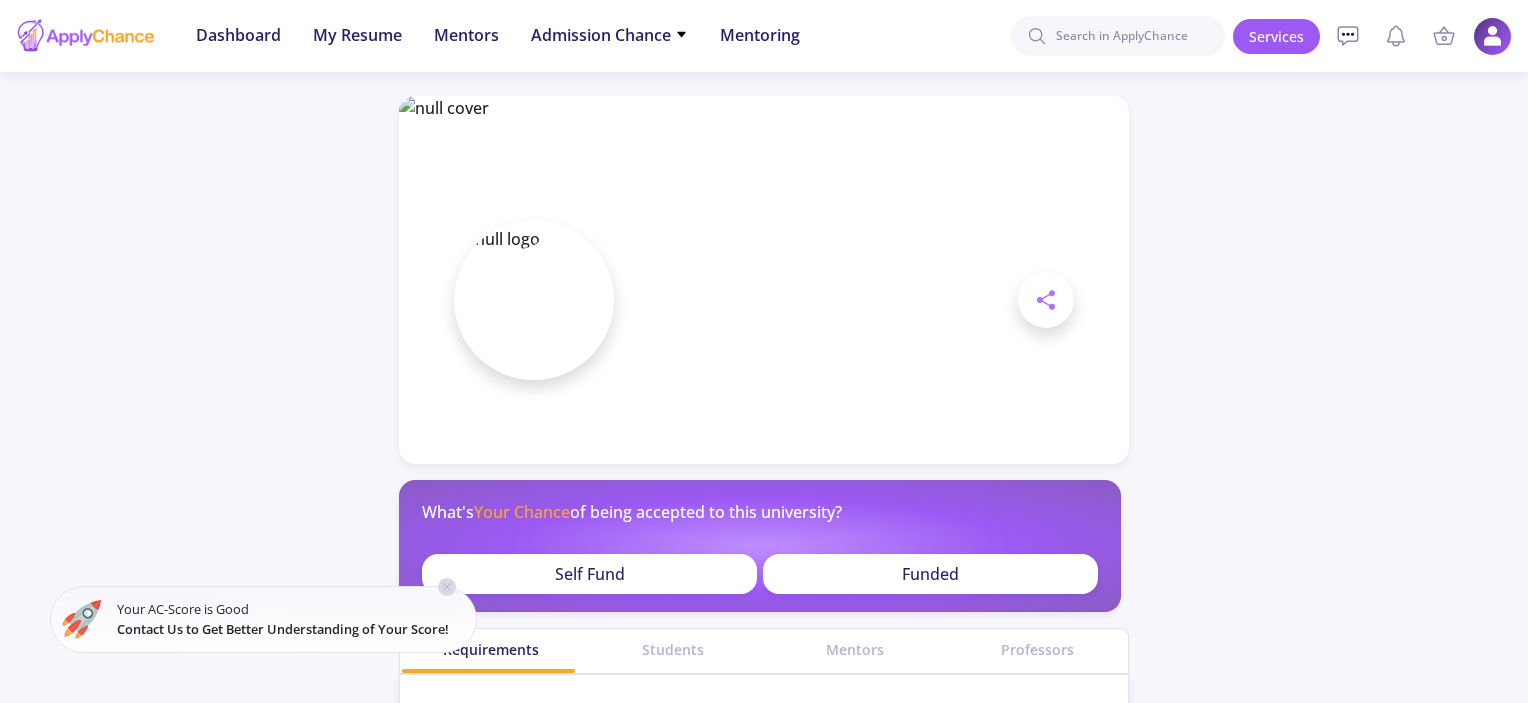 click at bounding box center (1492, 36) 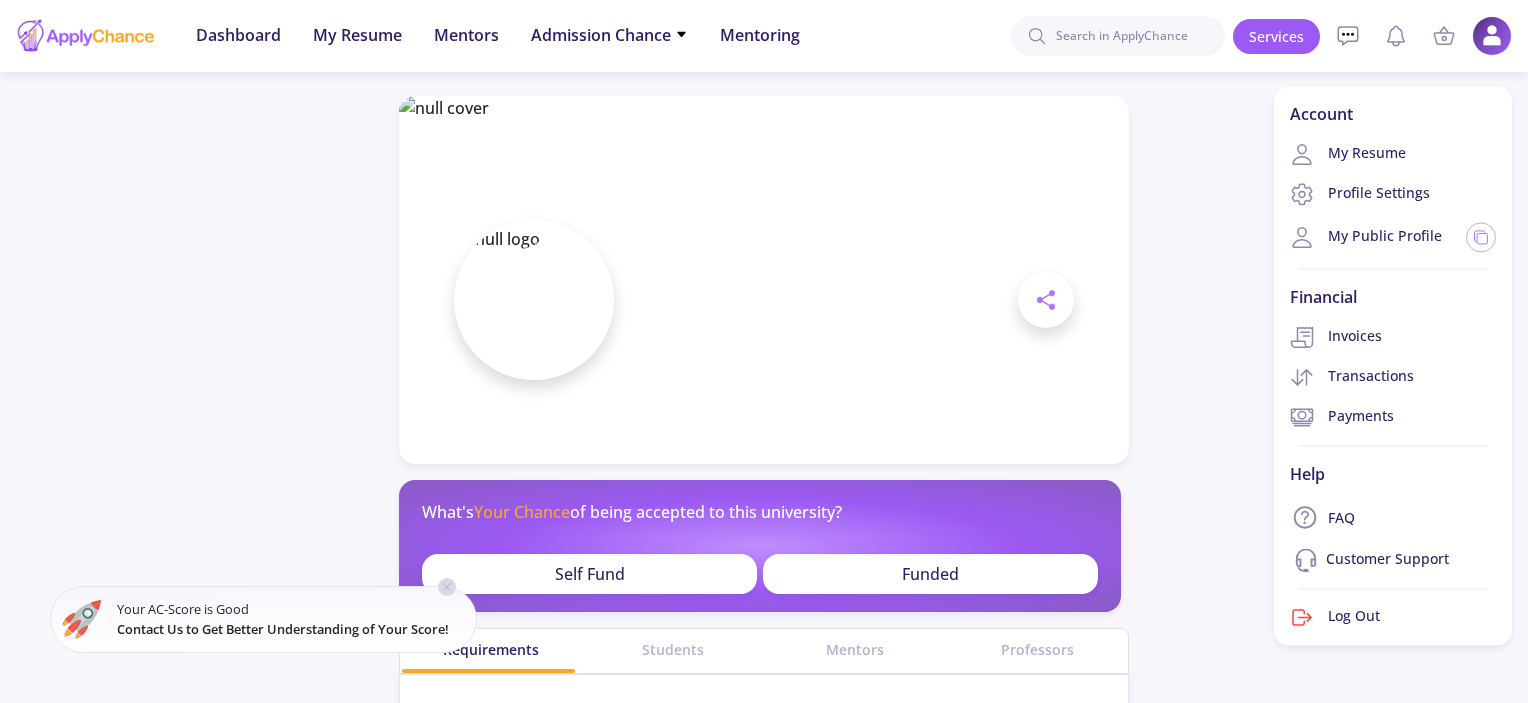 click on "Share × What's   Your Chance   of being accepted to this university?  Self Fund Funded Requirements Students Mentors Professors Department
No Department In this university, there aren't any departments." 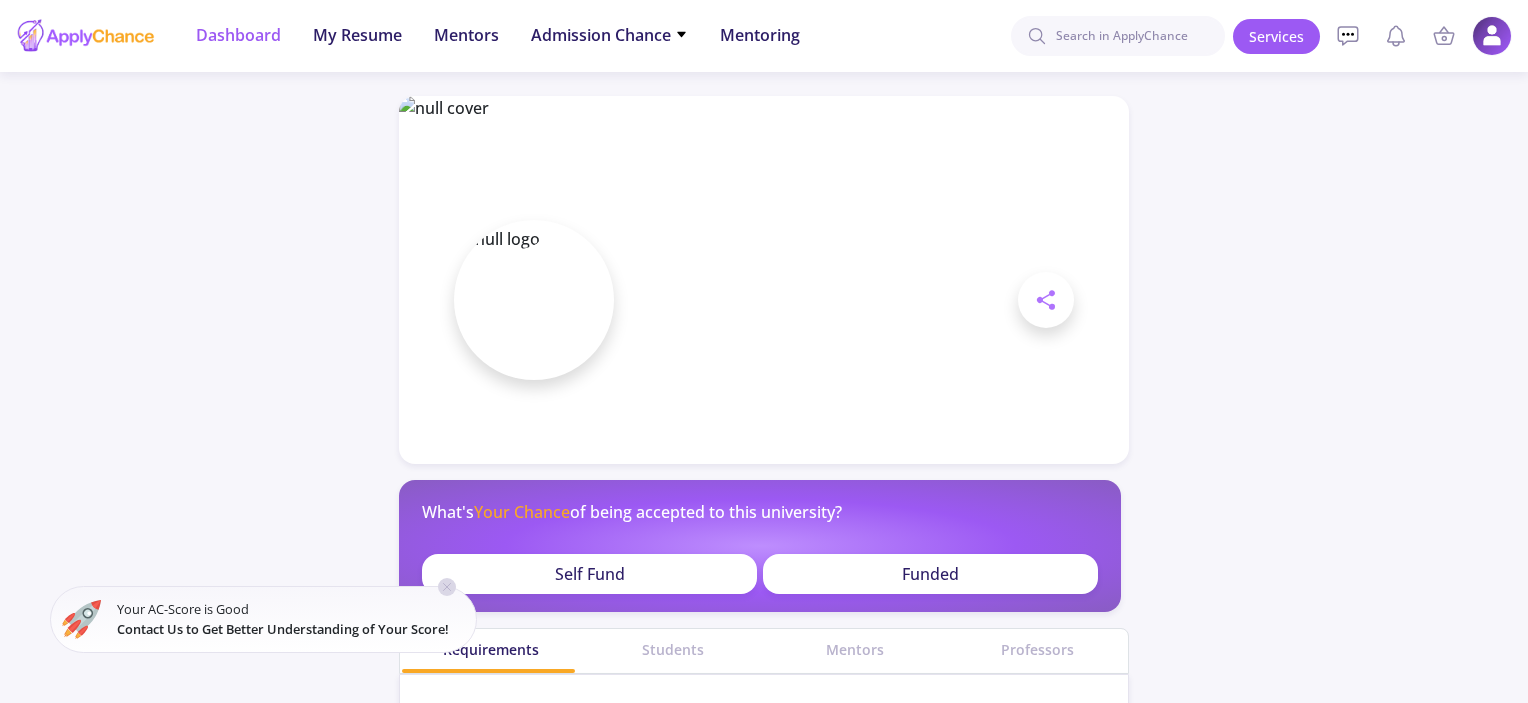 click on "Dashboard" 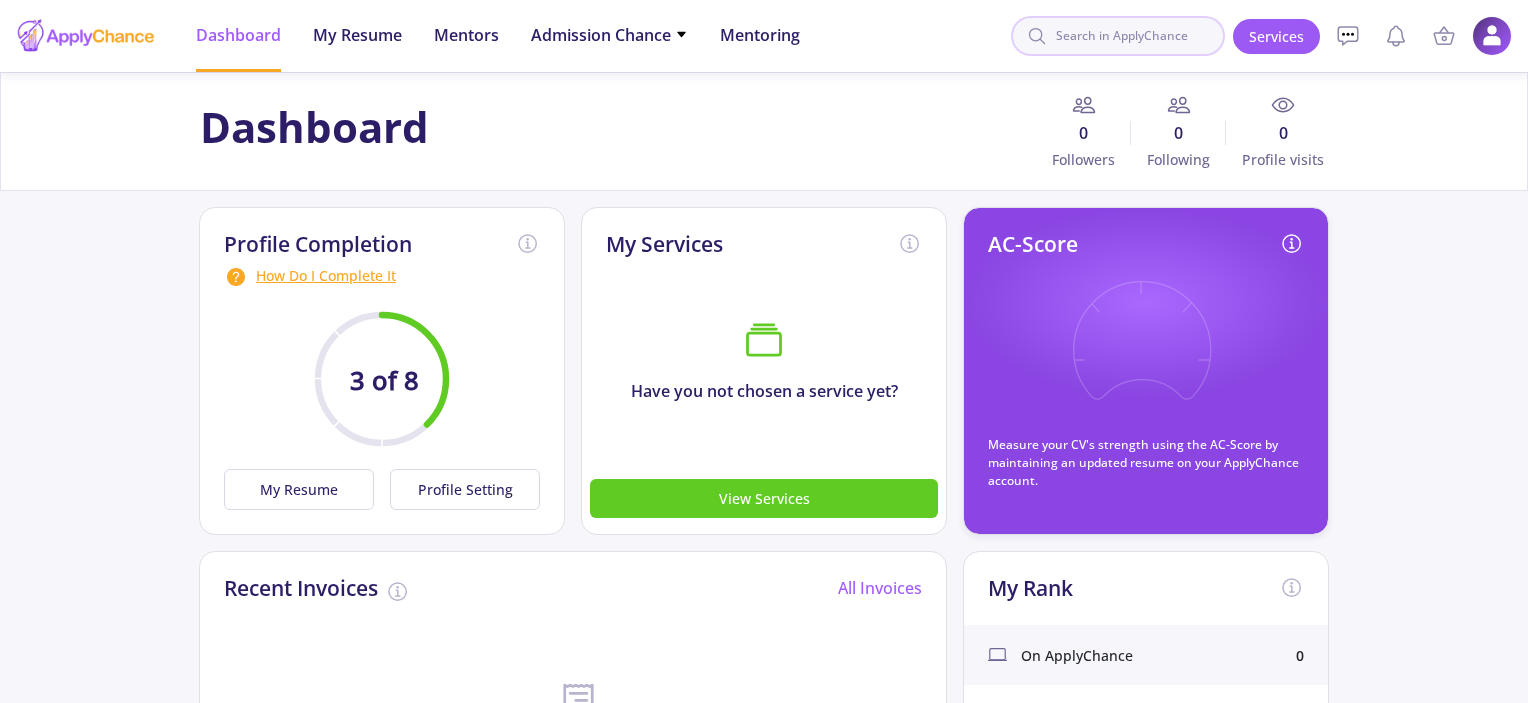 click 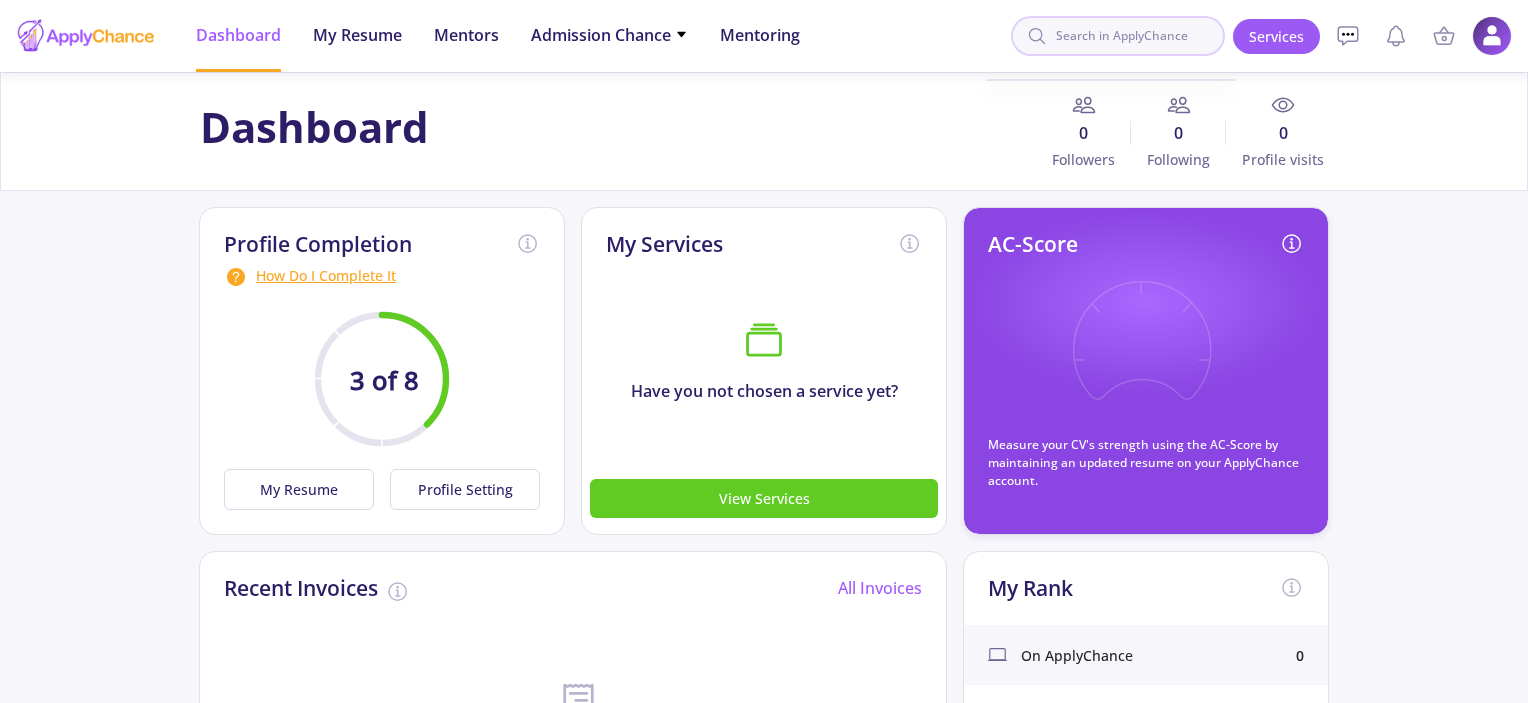 click 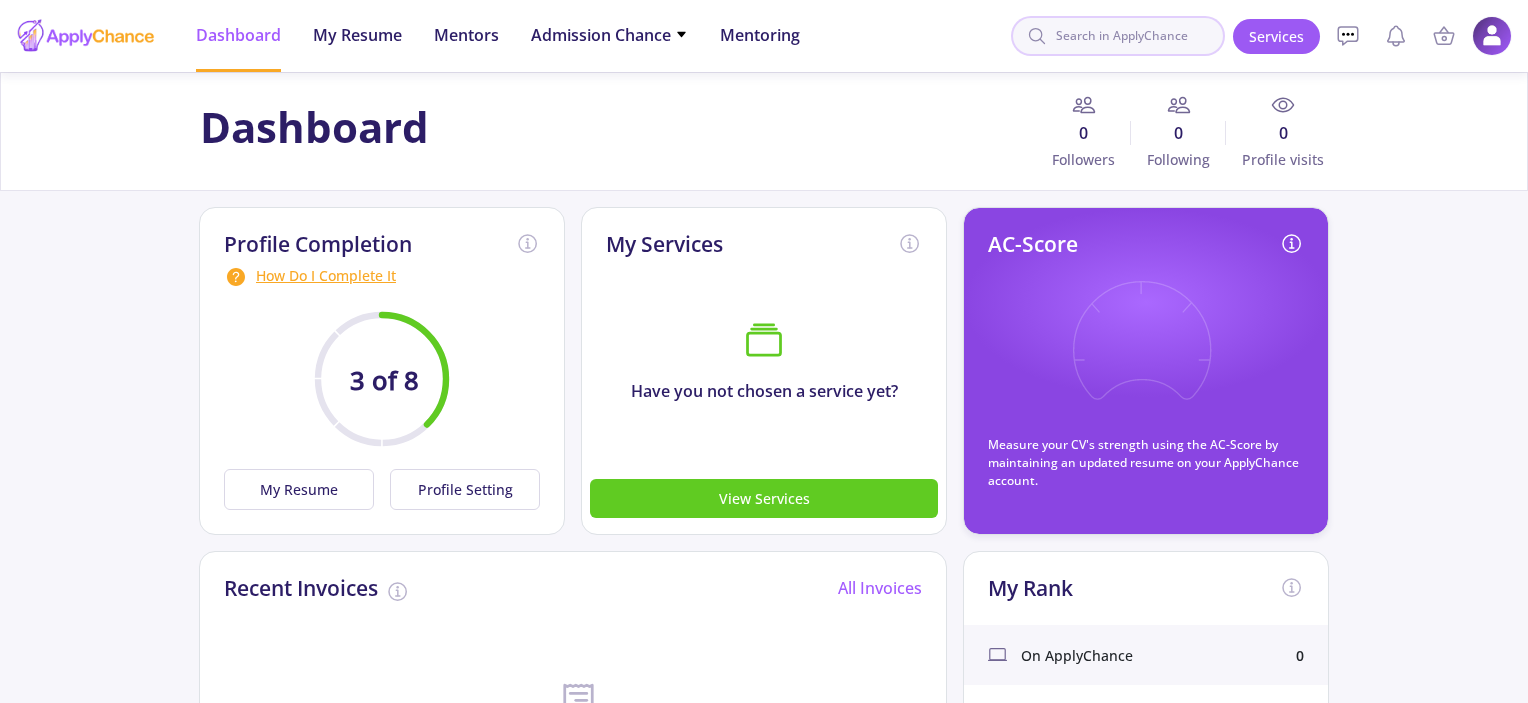 click 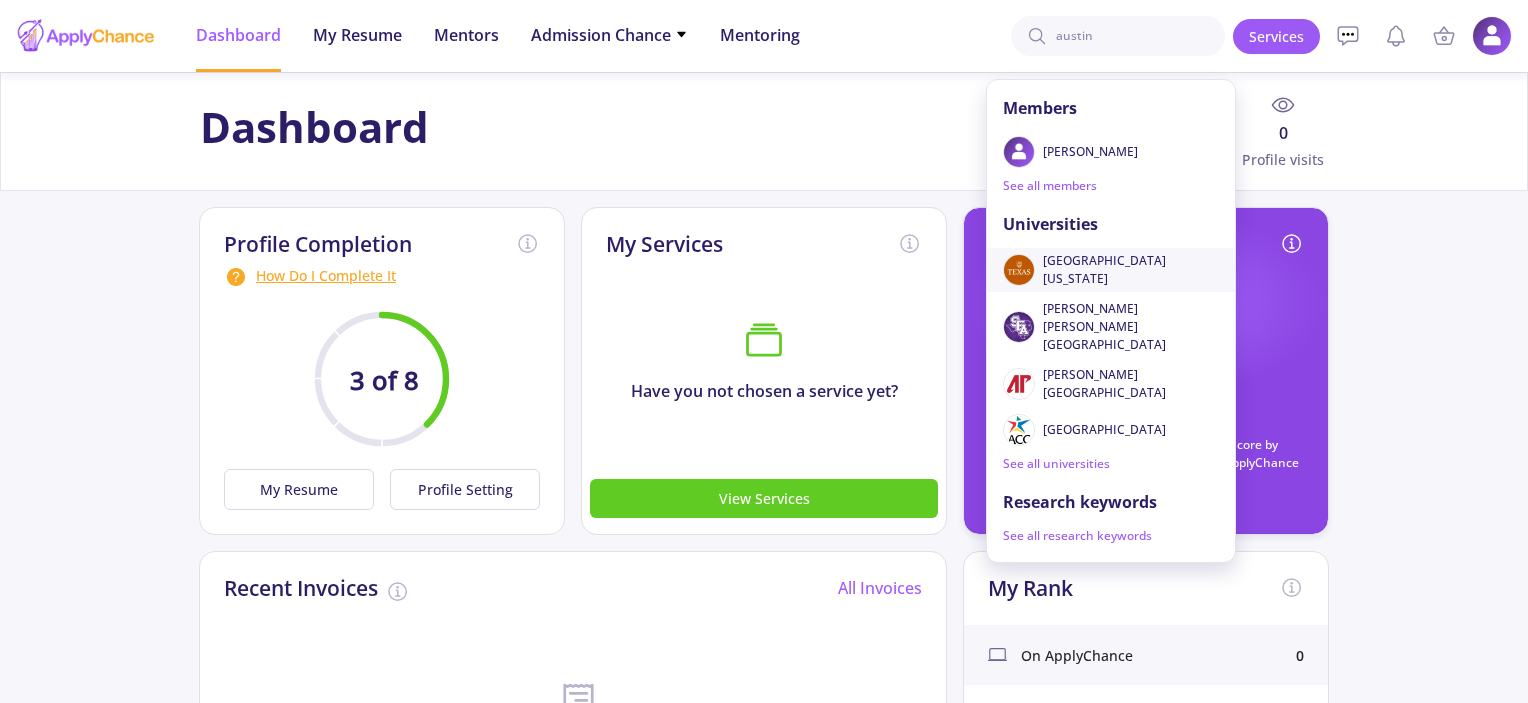 type on "austin" 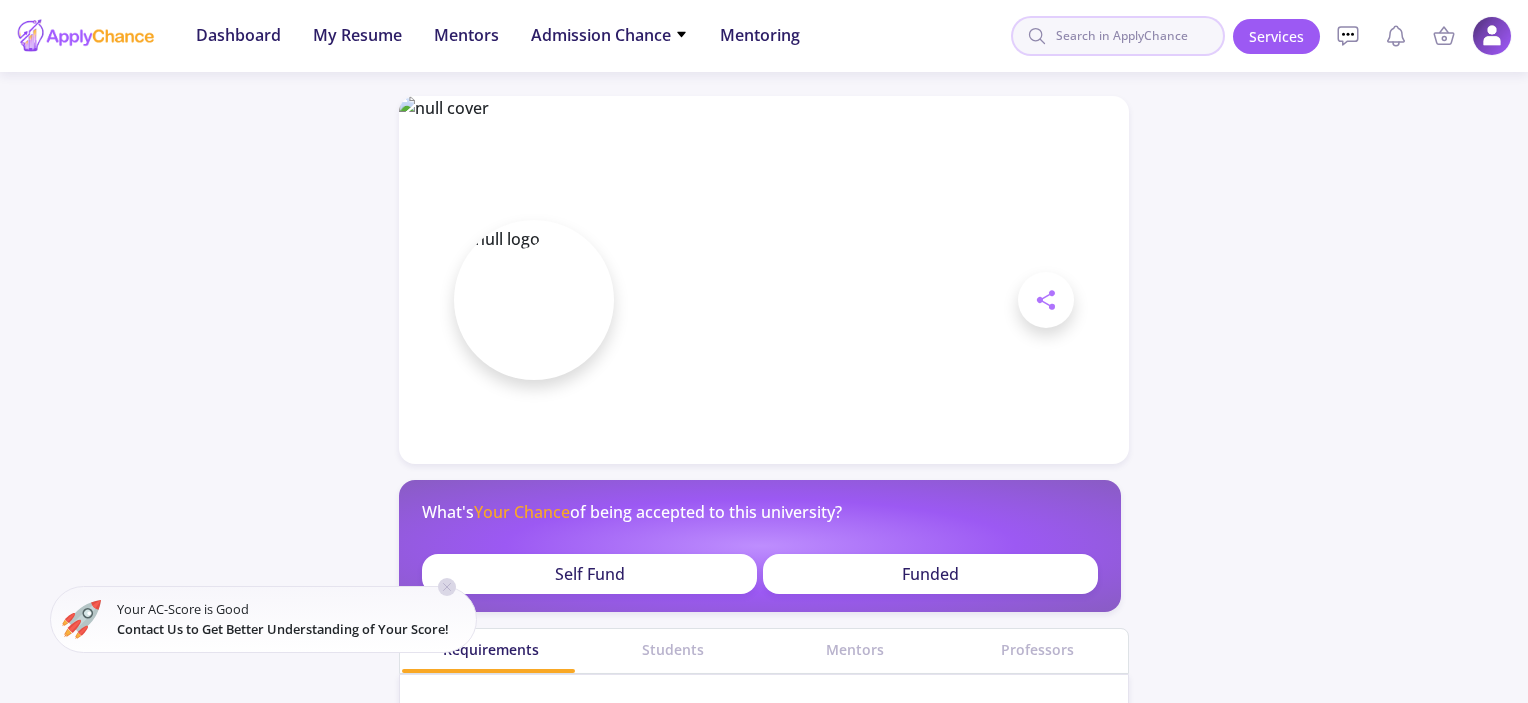 click 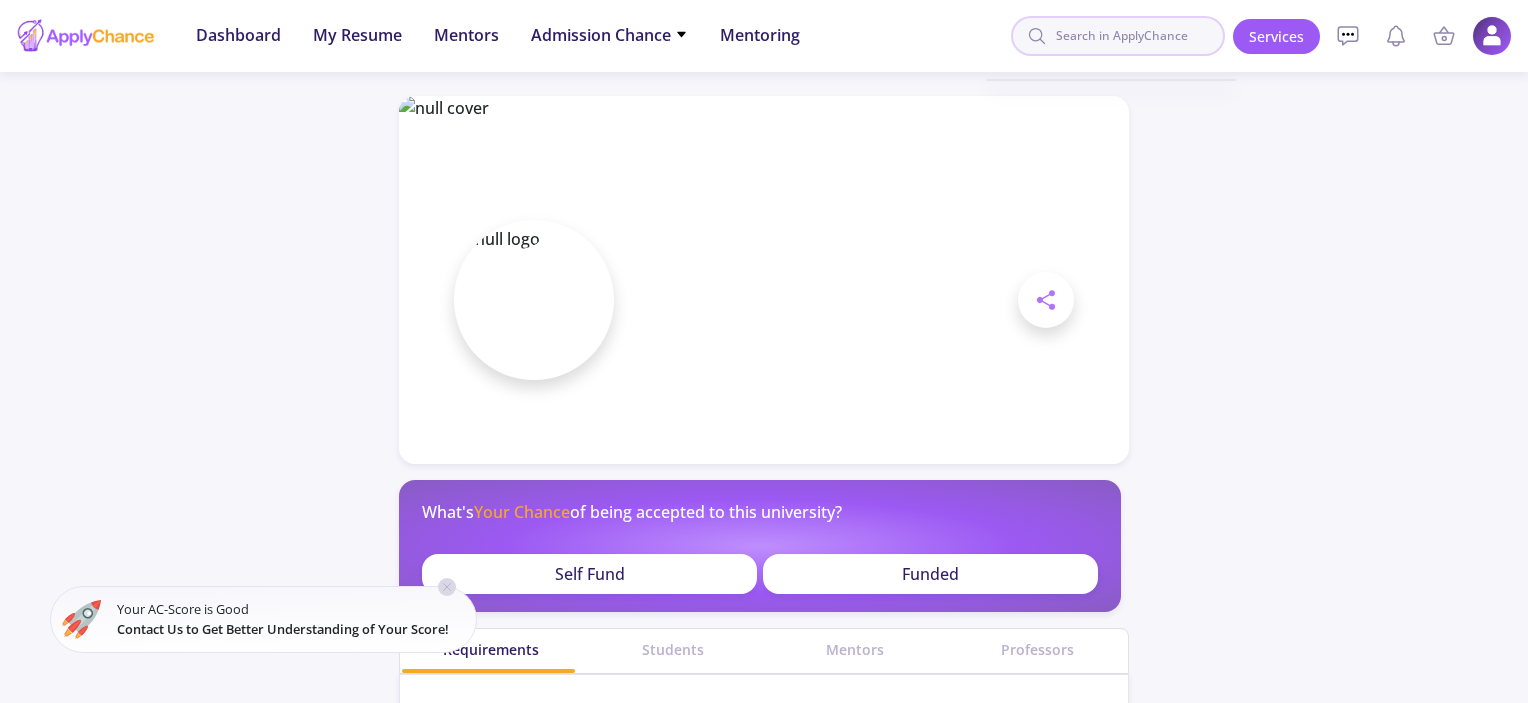 click 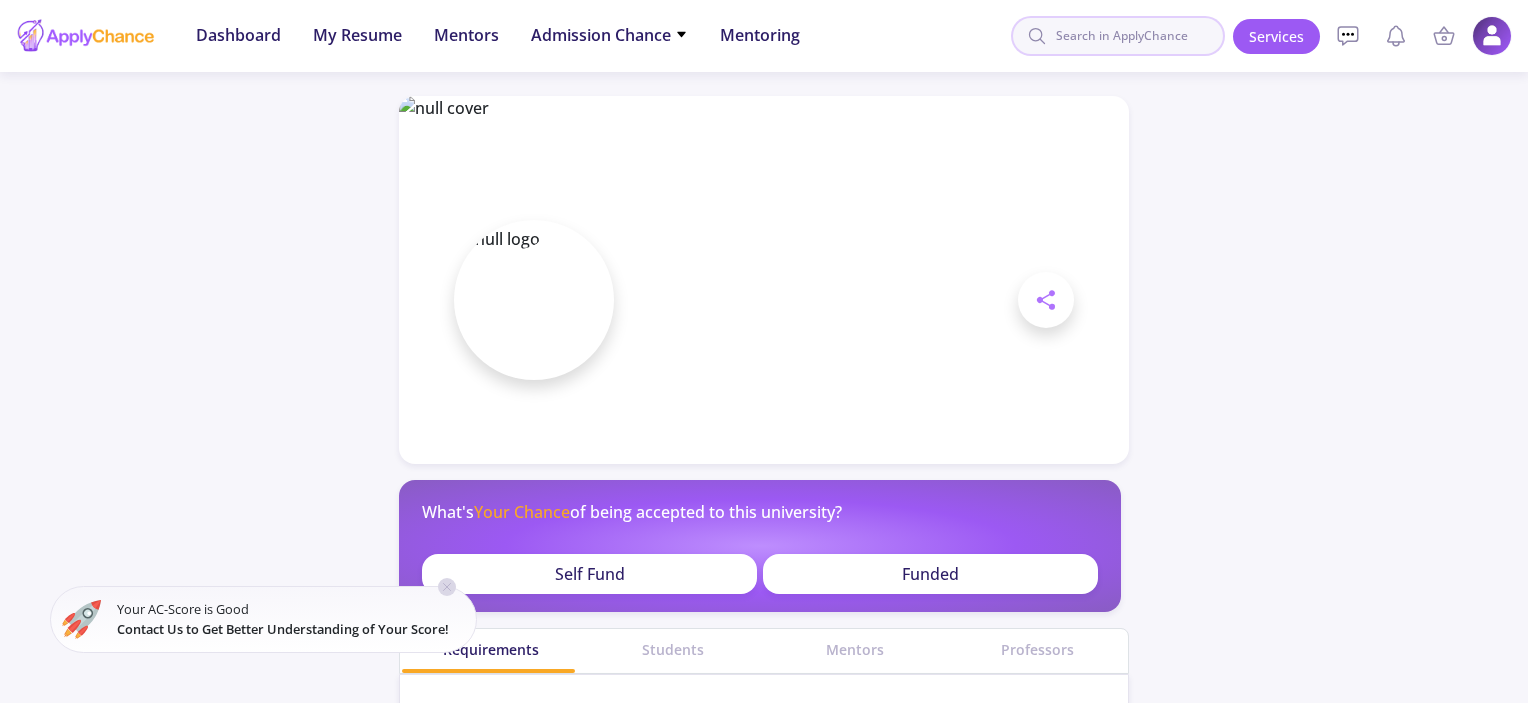 click 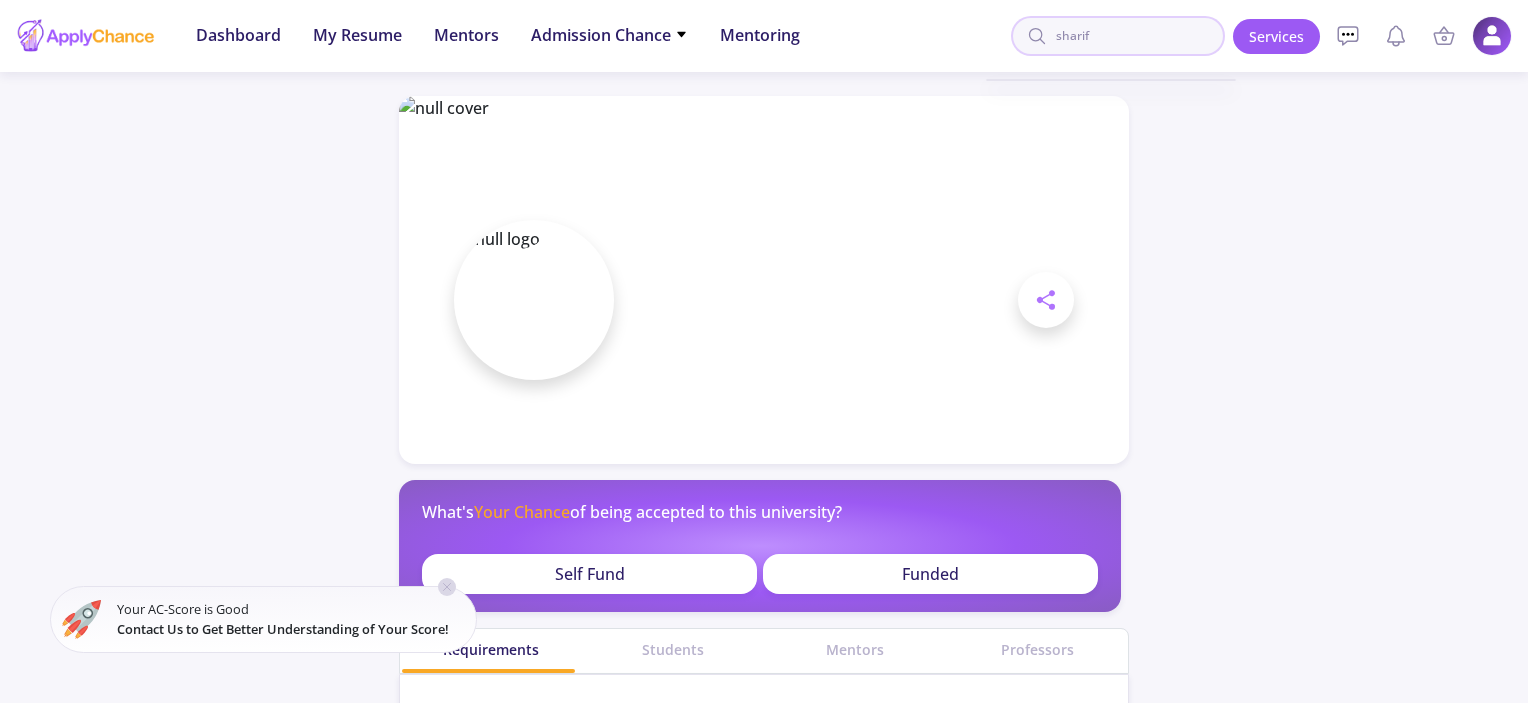 click on "sharif" 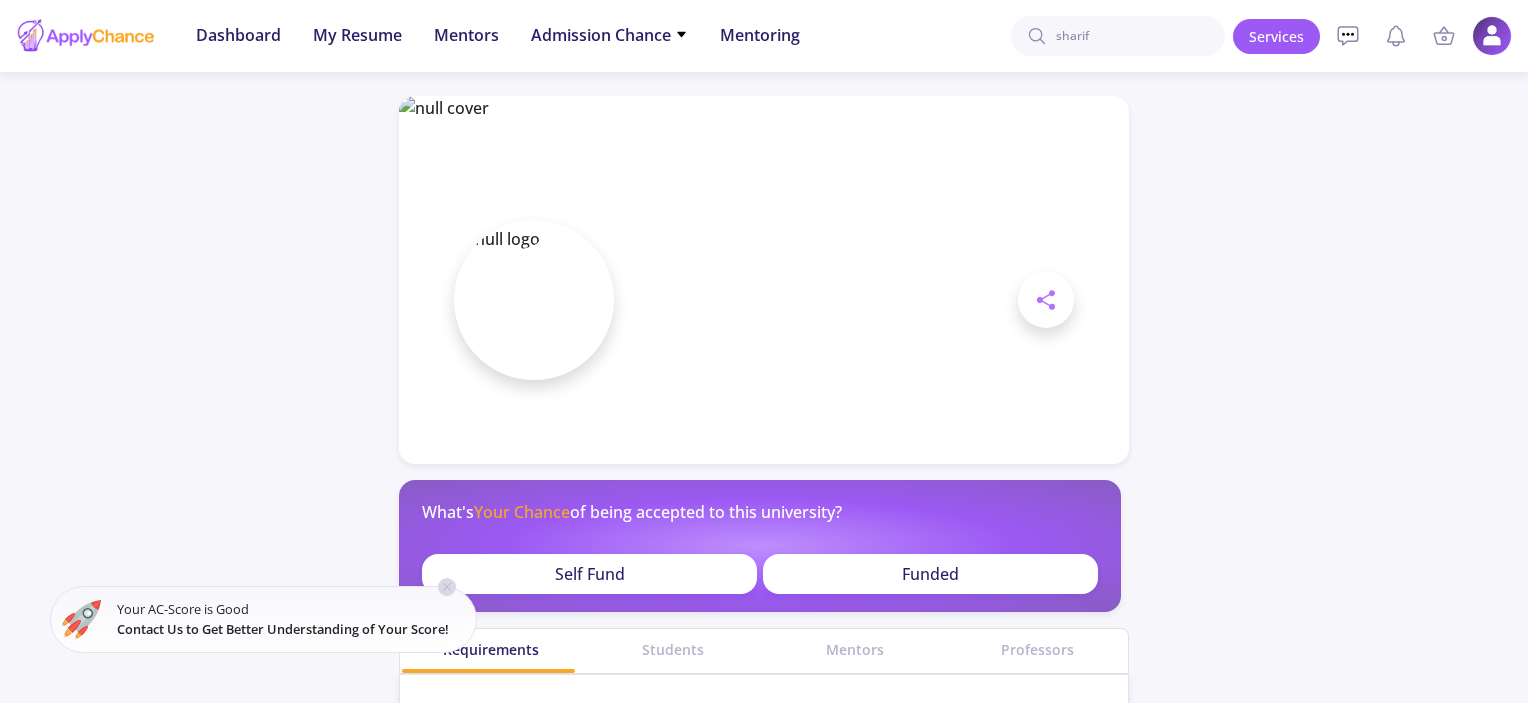 type on "sharif" 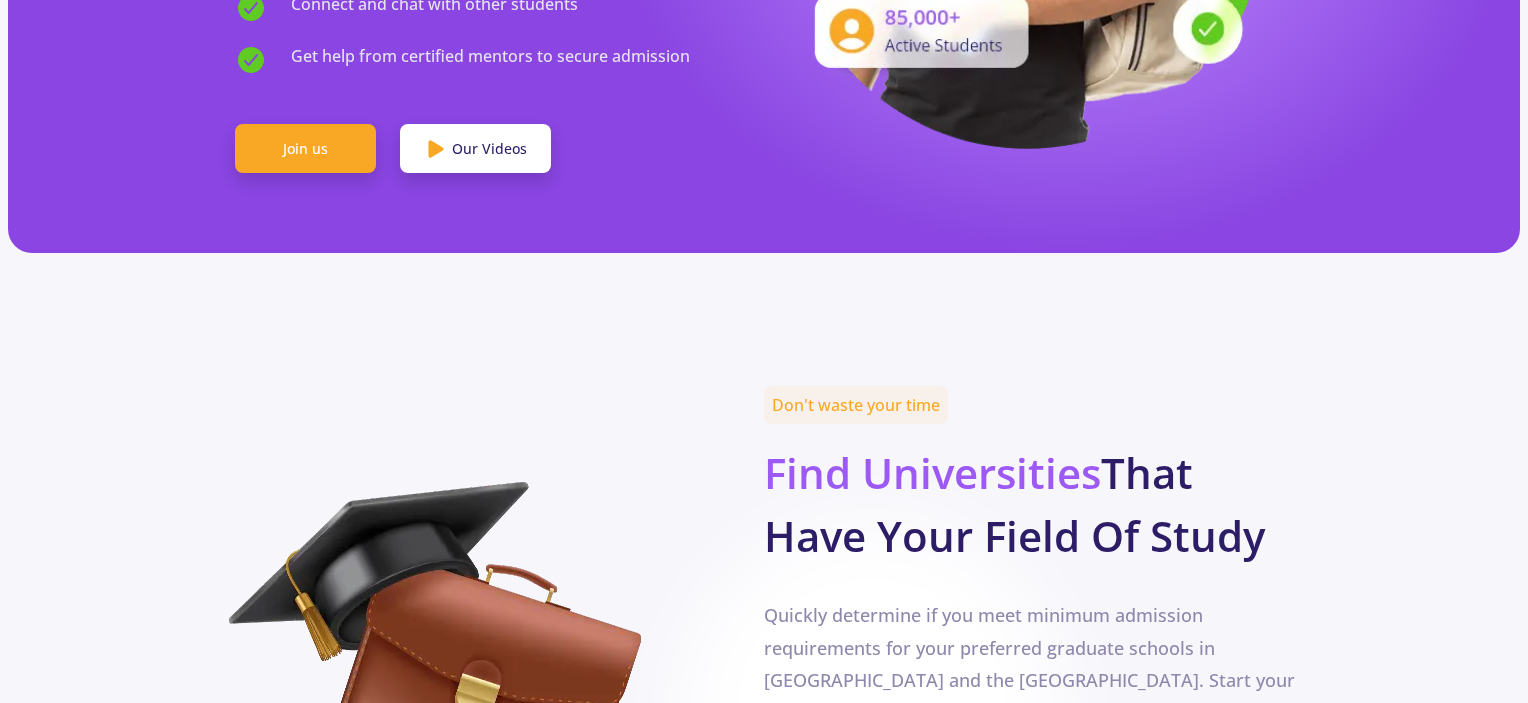 scroll, scrollTop: 0, scrollLeft: 0, axis: both 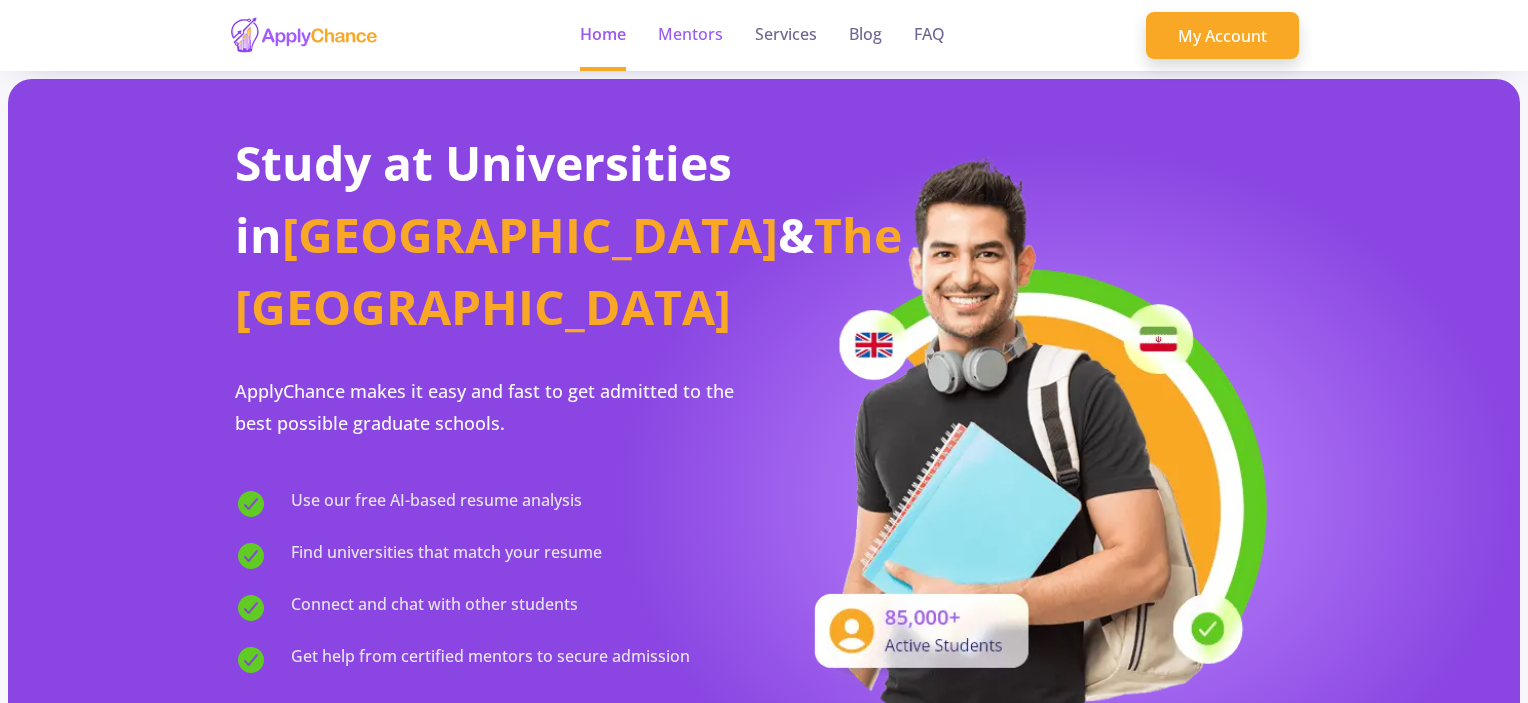 click on "Mentors" 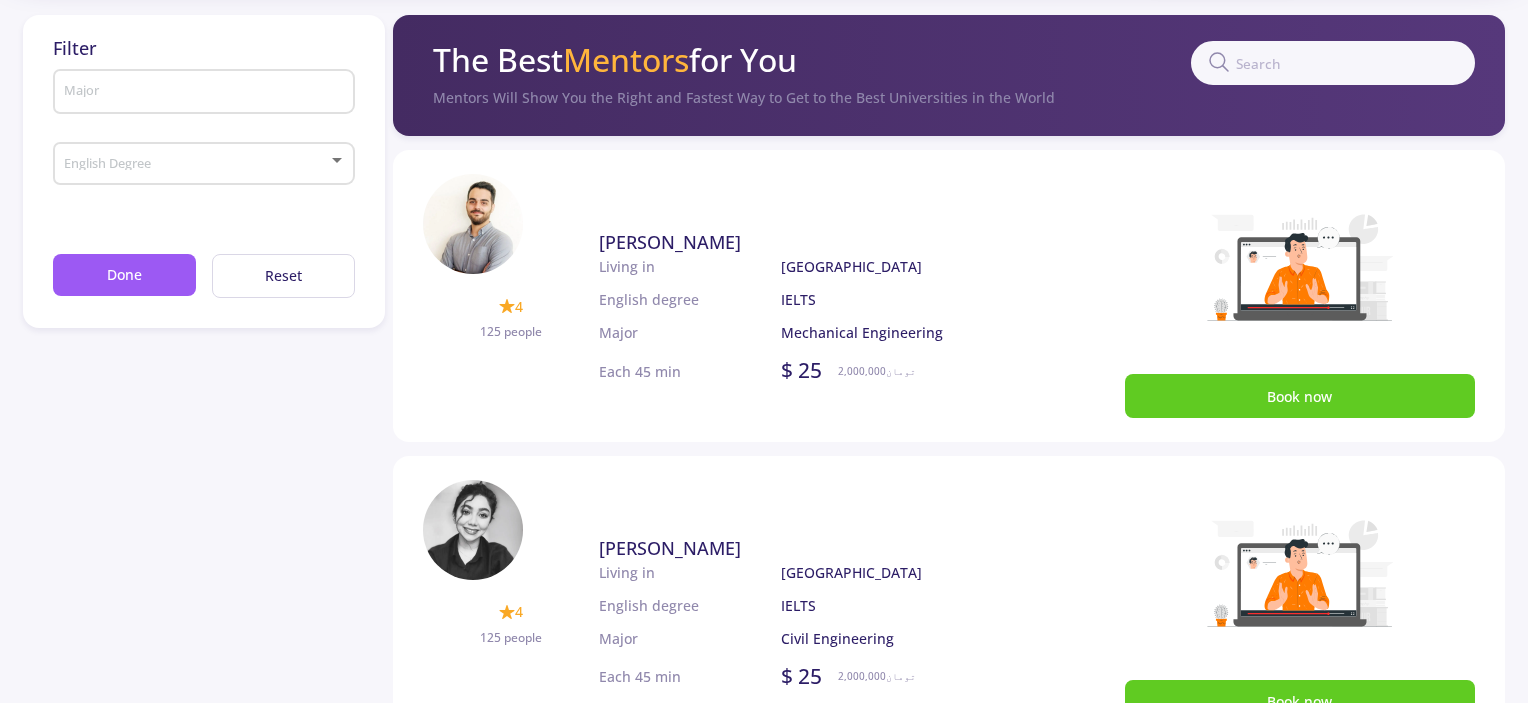 scroll, scrollTop: 0, scrollLeft: 0, axis: both 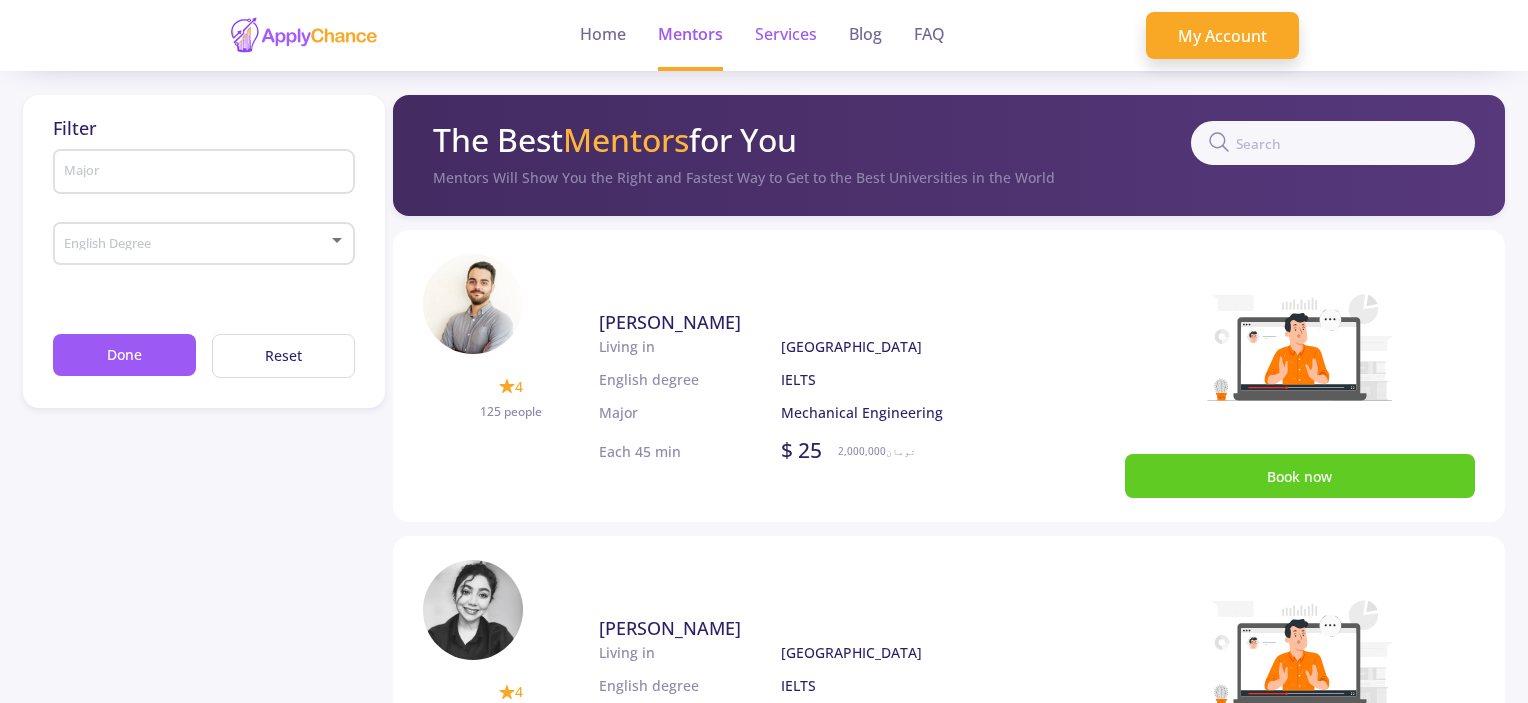 click on "Services" 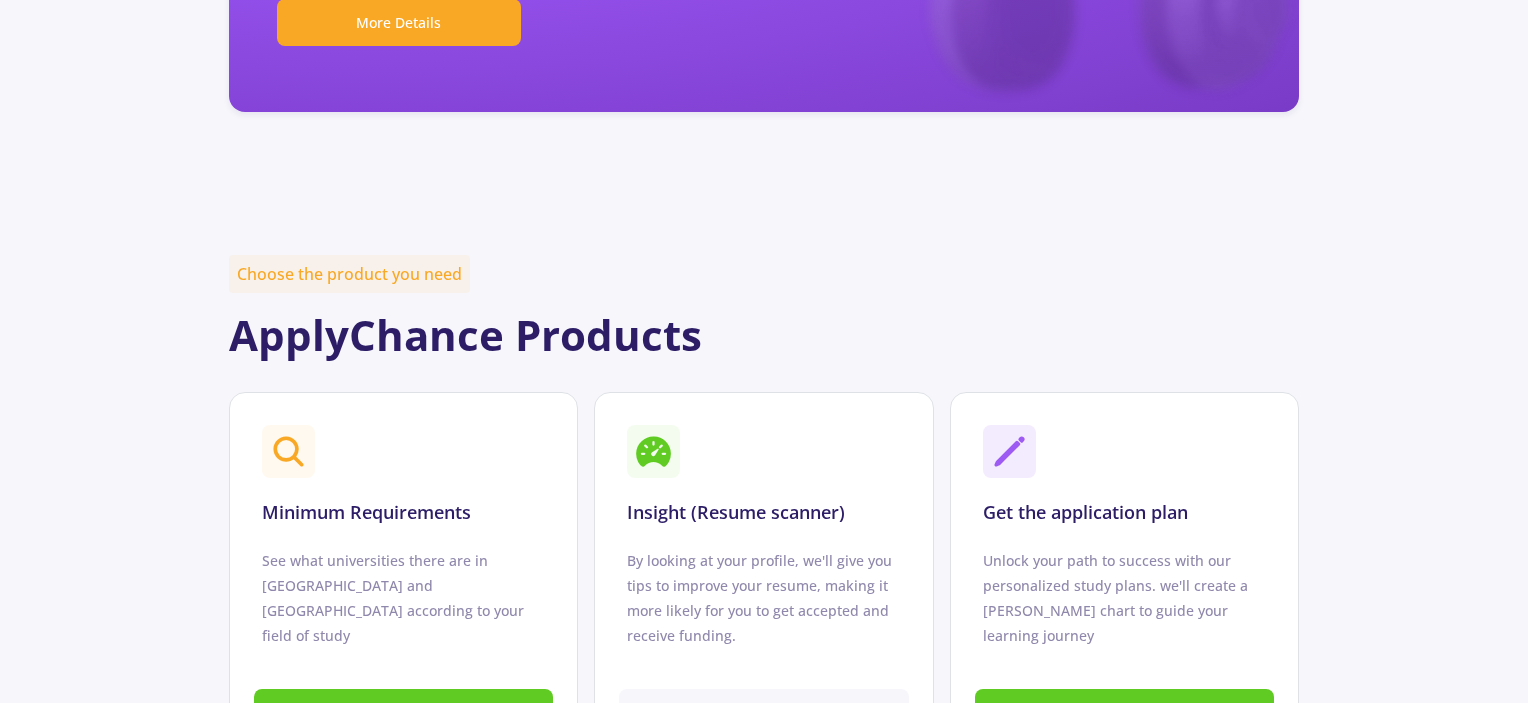 scroll, scrollTop: 800, scrollLeft: 0, axis: vertical 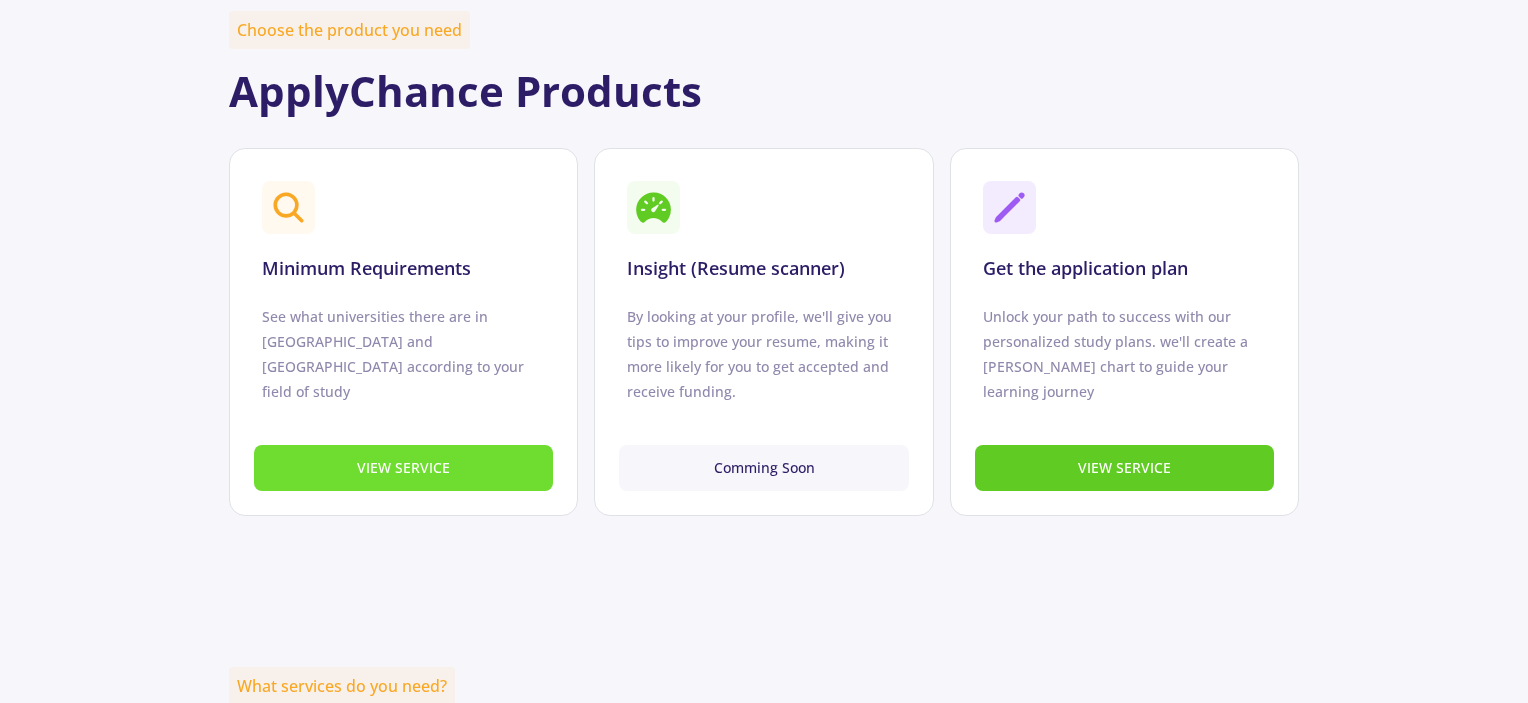 click on "VIEW SERVICE" 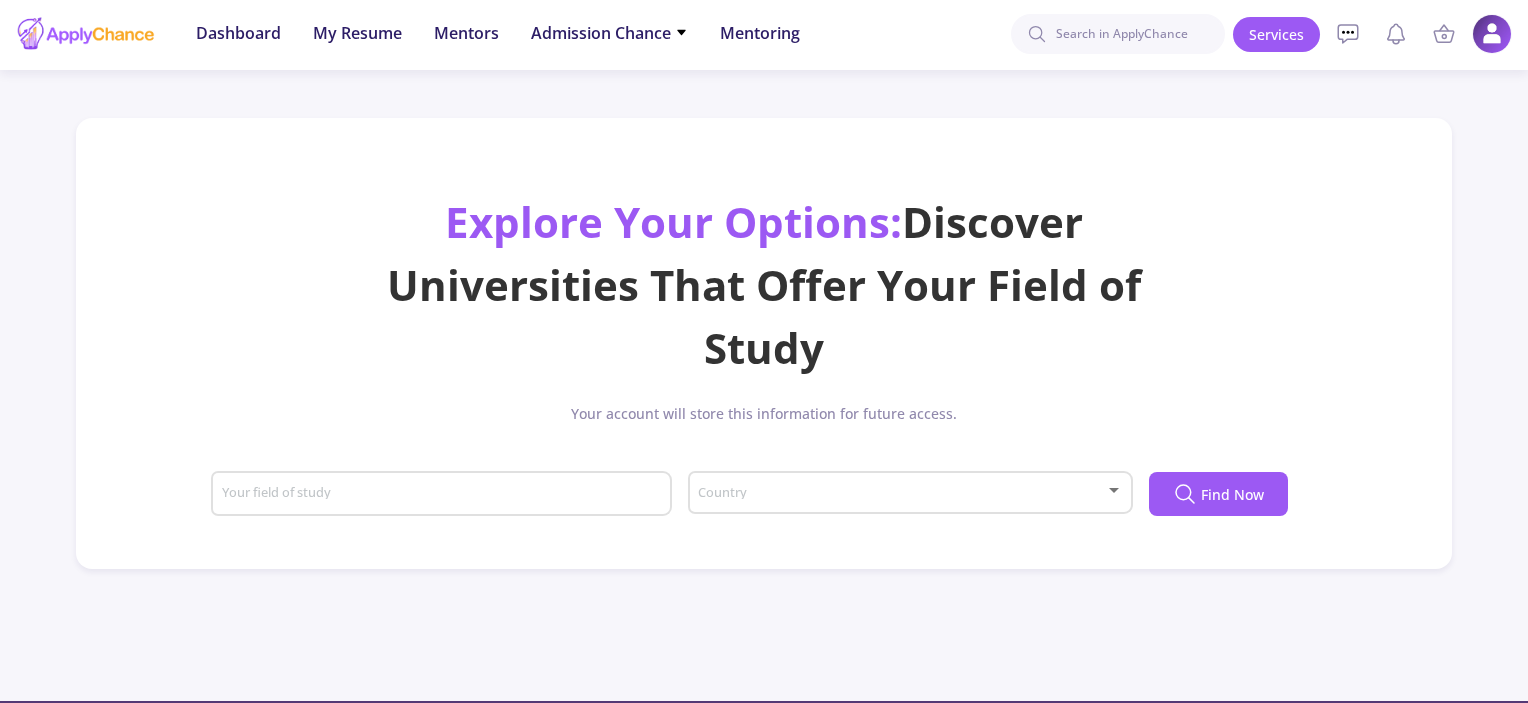 scroll, scrollTop: 0, scrollLeft: 0, axis: both 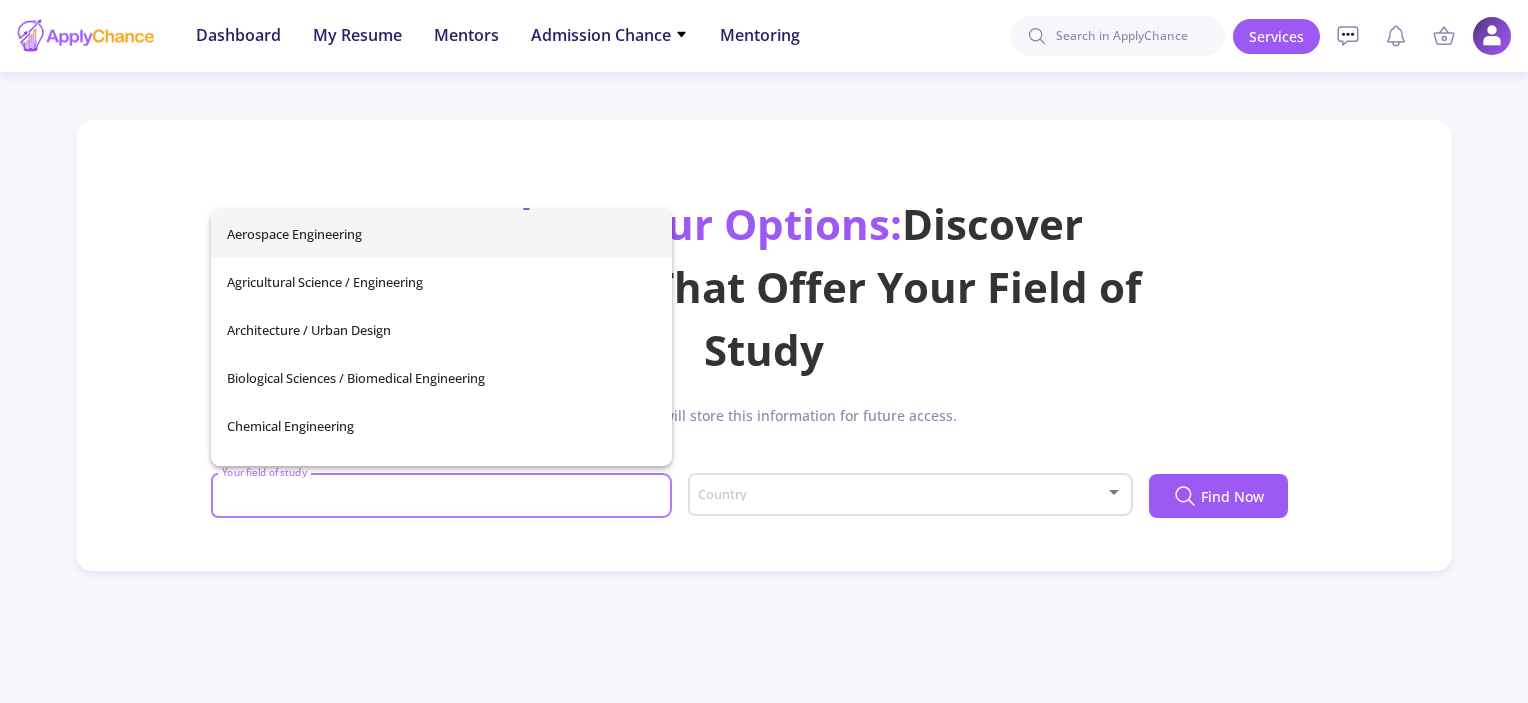 click on "Your field of study" at bounding box center [444, 497] 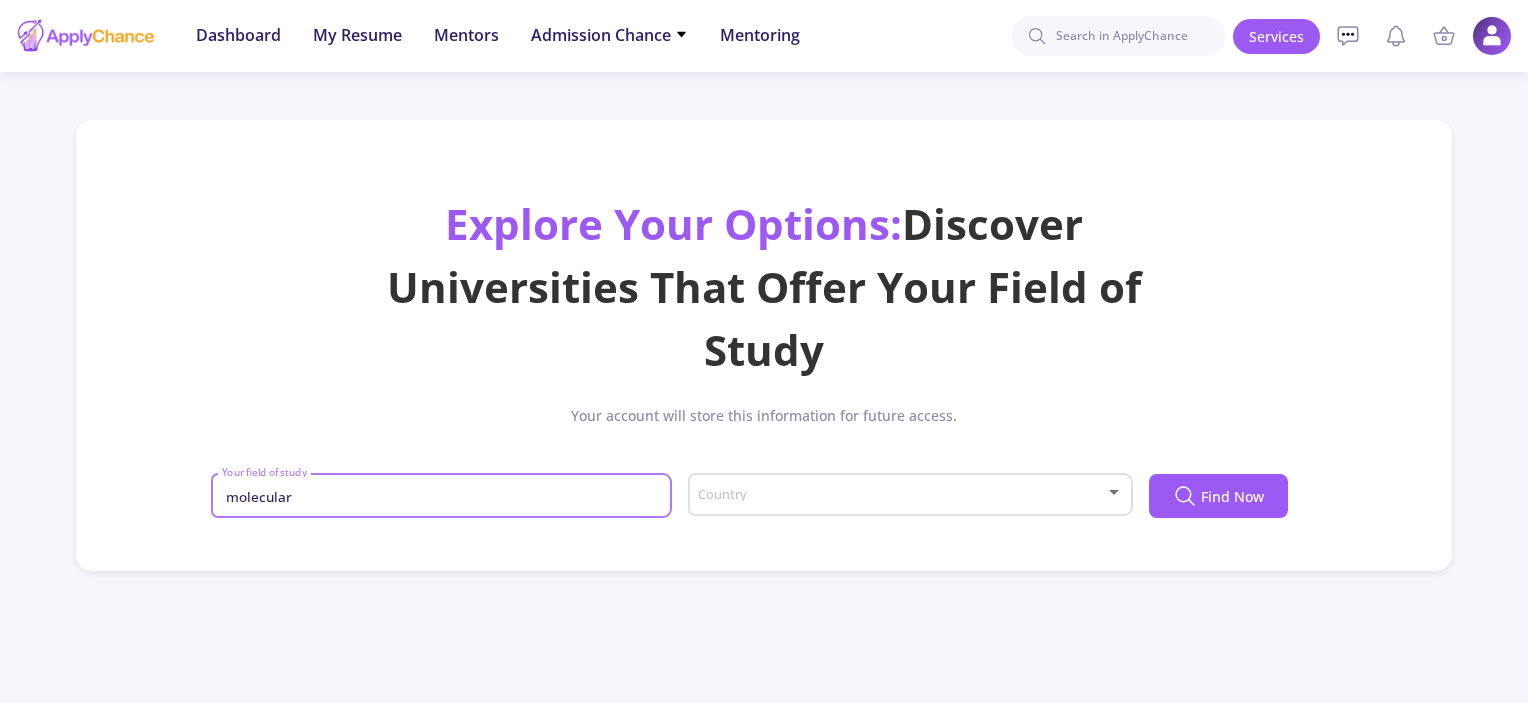 click on "molecular" at bounding box center (444, 497) 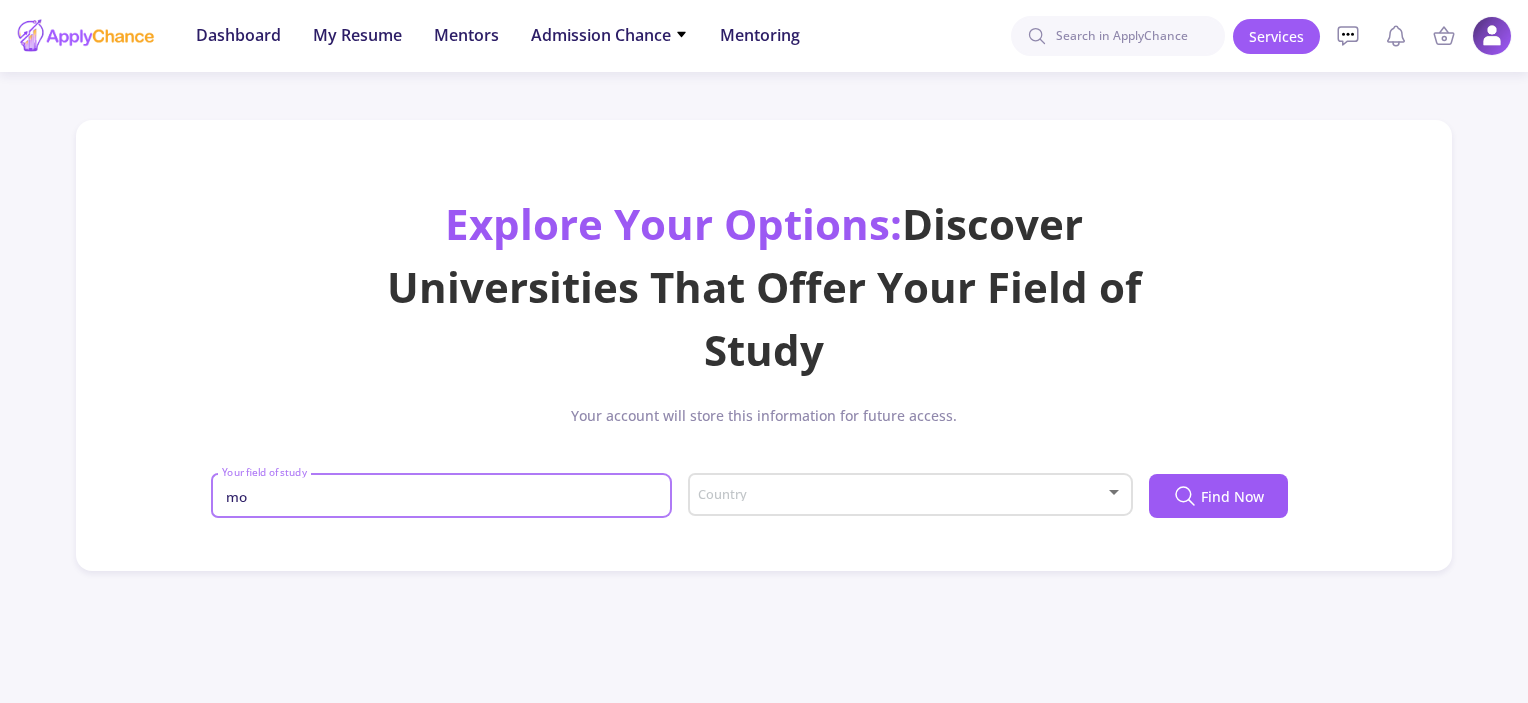 type on "m" 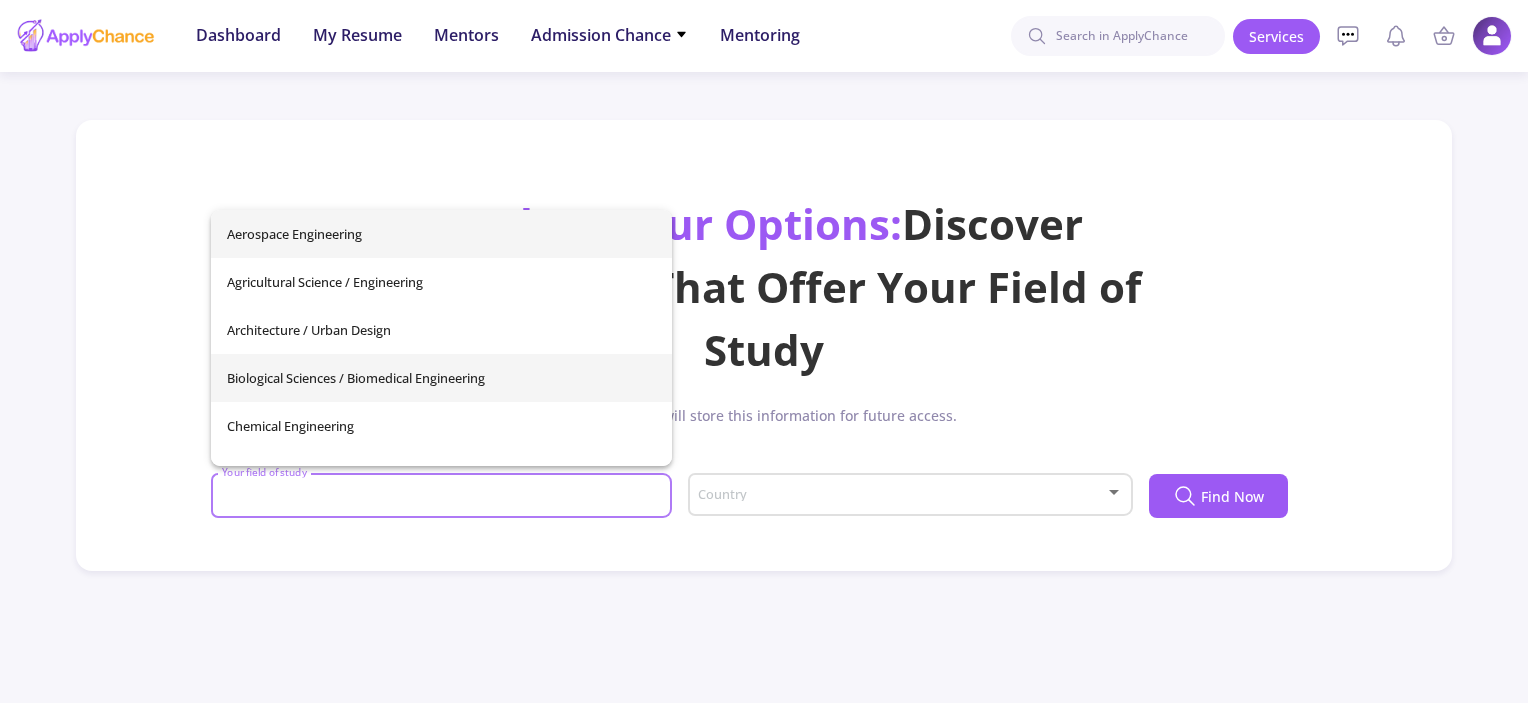 click on "Biological Sciences / Biomedical Engineering" at bounding box center [441, 378] 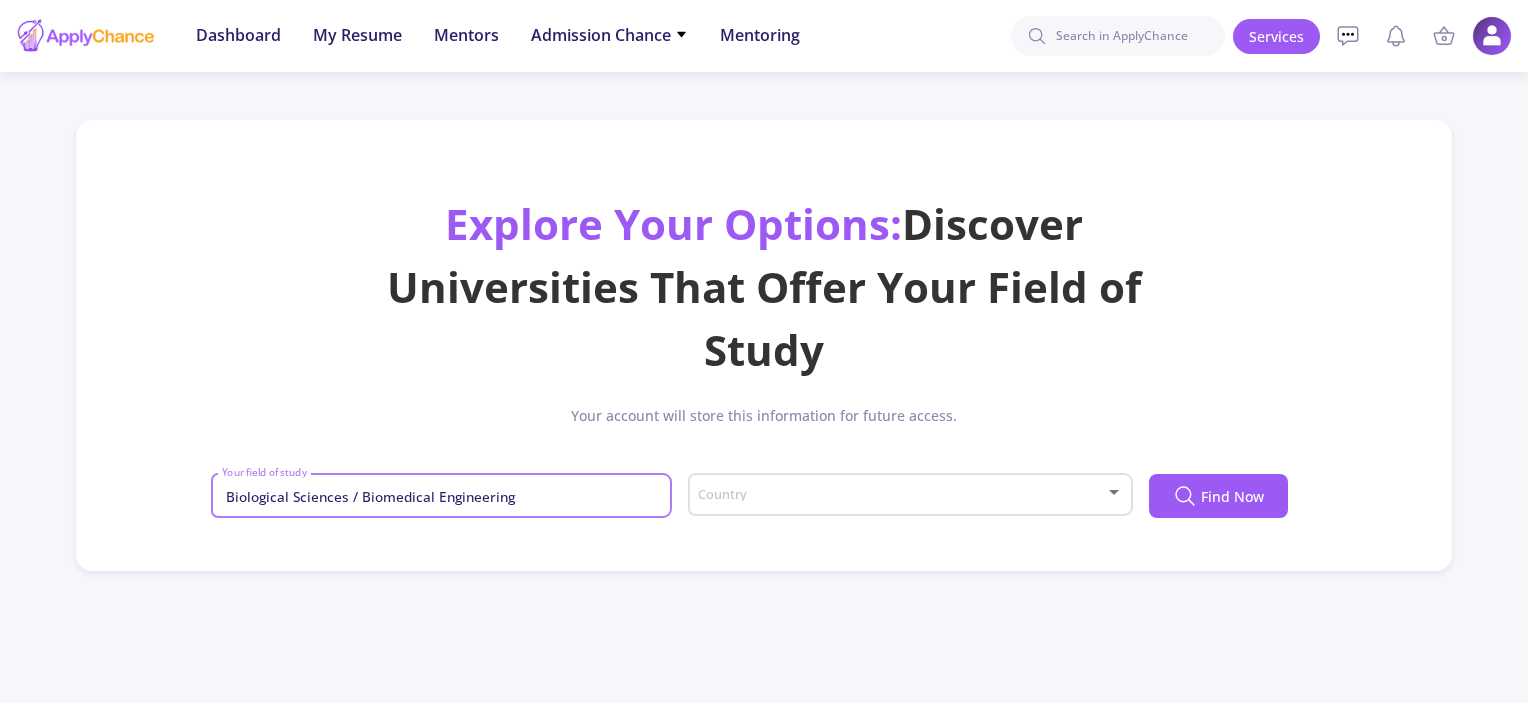 click on "Country" 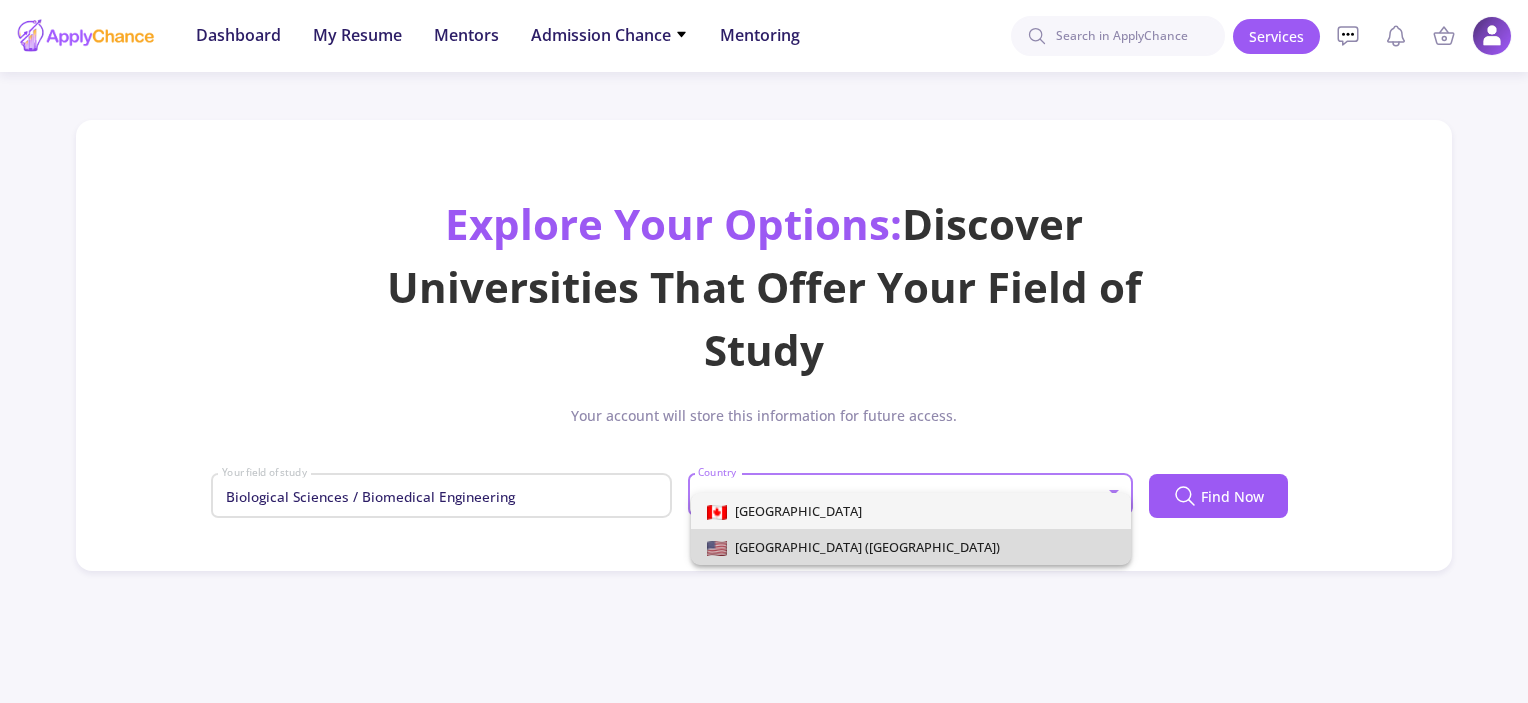 click on "United States of America (USA)" at bounding box center (863, 547) 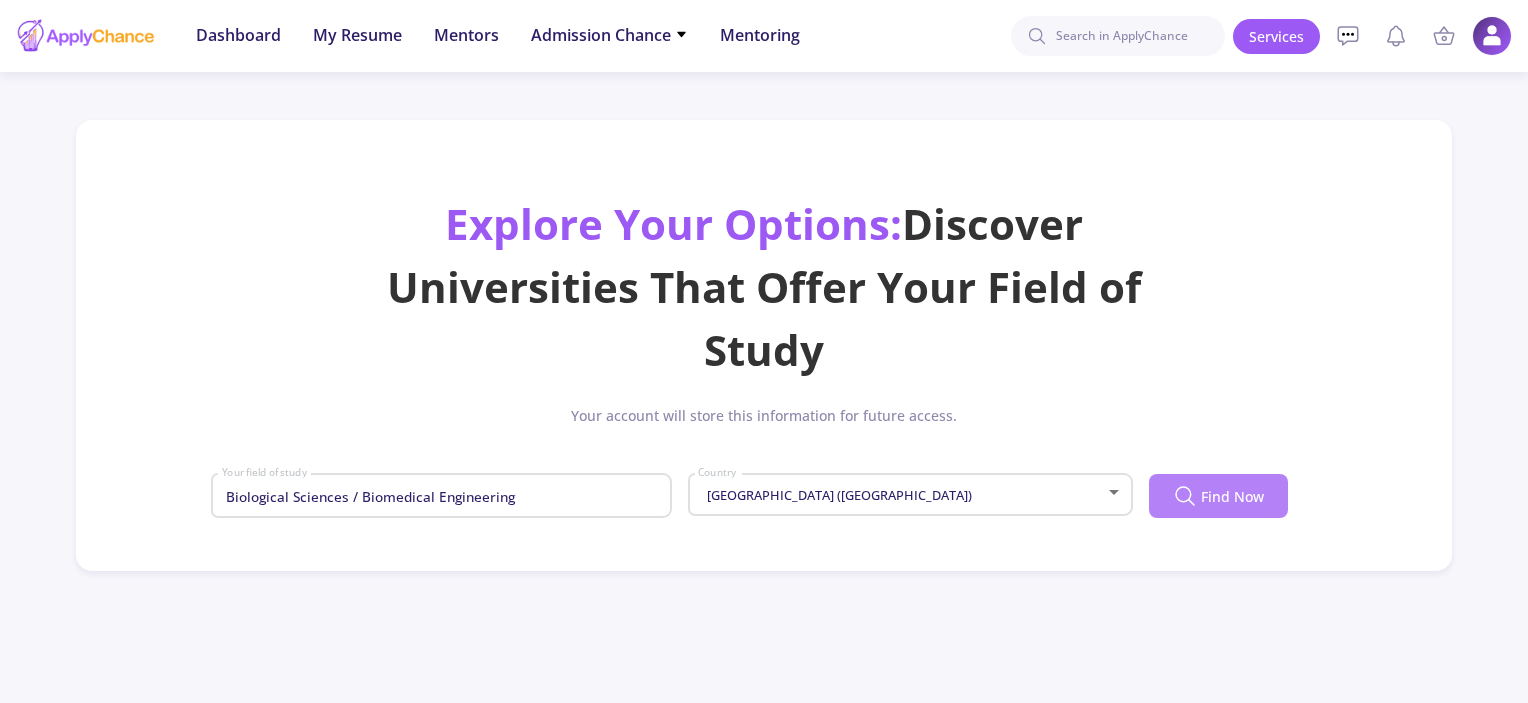 click 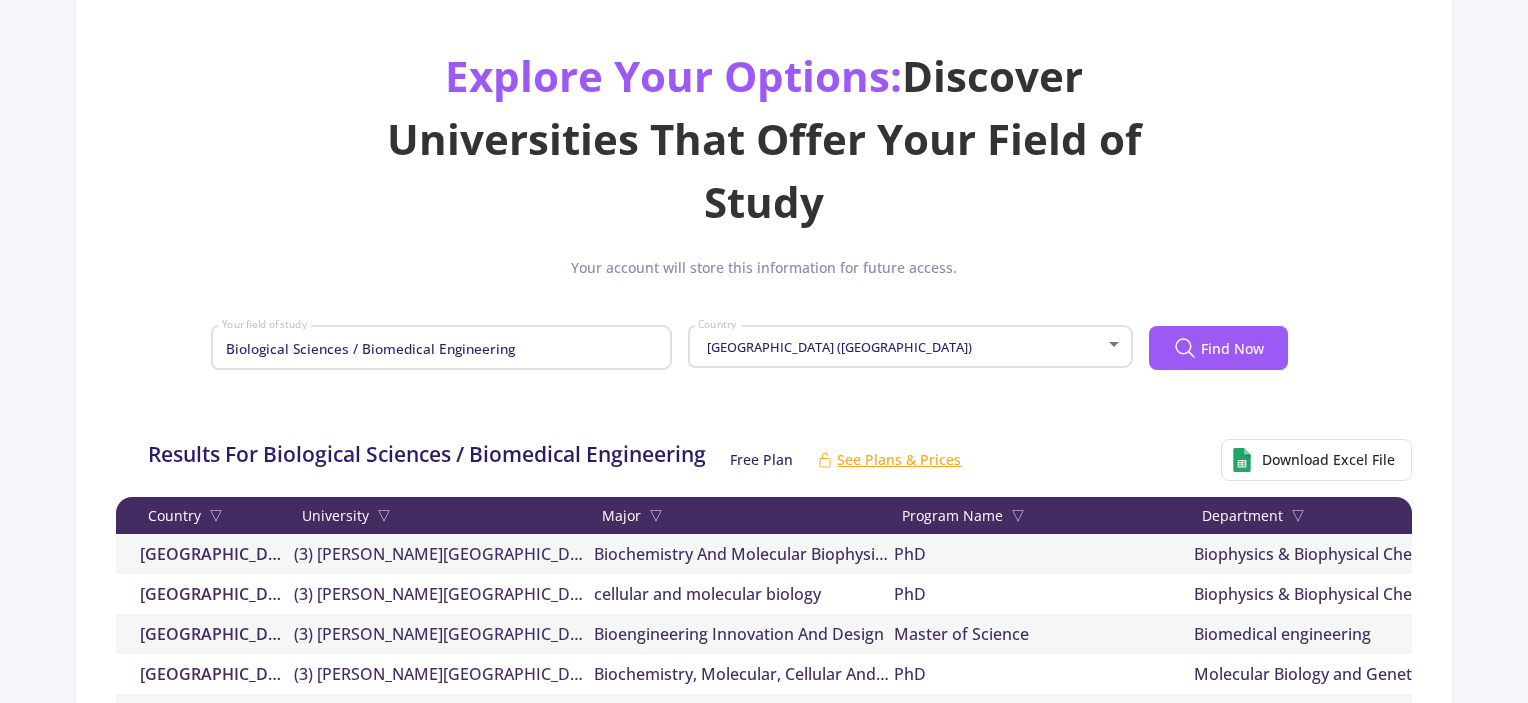scroll, scrollTop: 400, scrollLeft: 0, axis: vertical 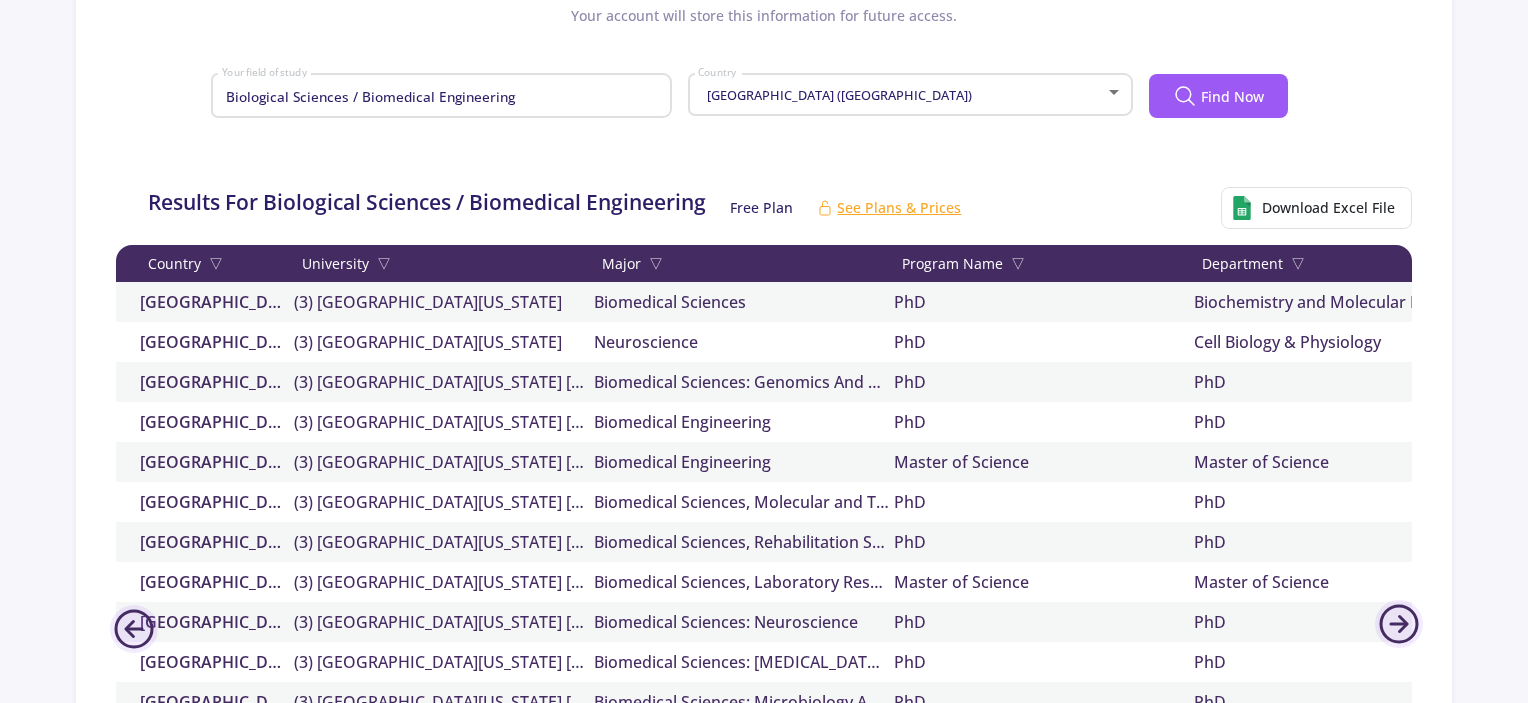 click on "▽" 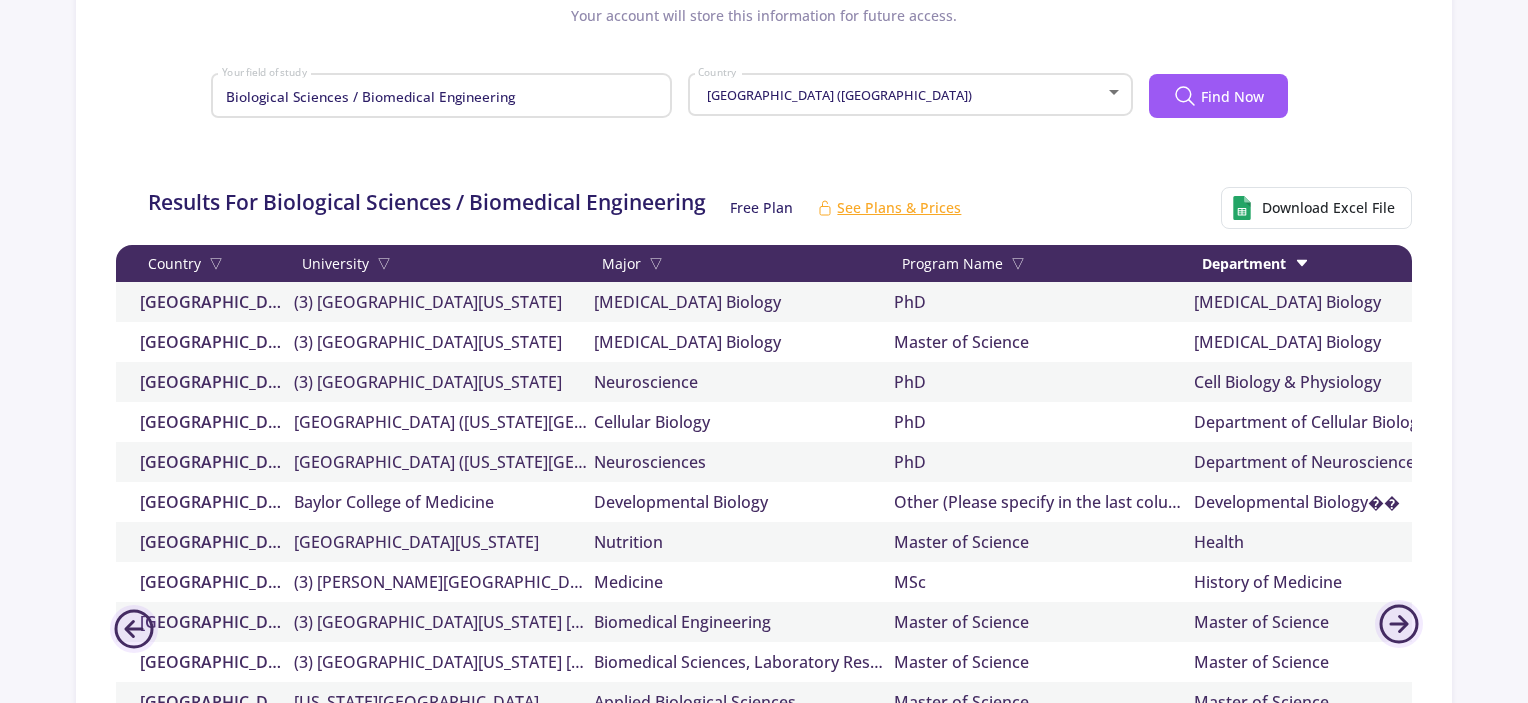 scroll, scrollTop: 1160, scrollLeft: 0, axis: vertical 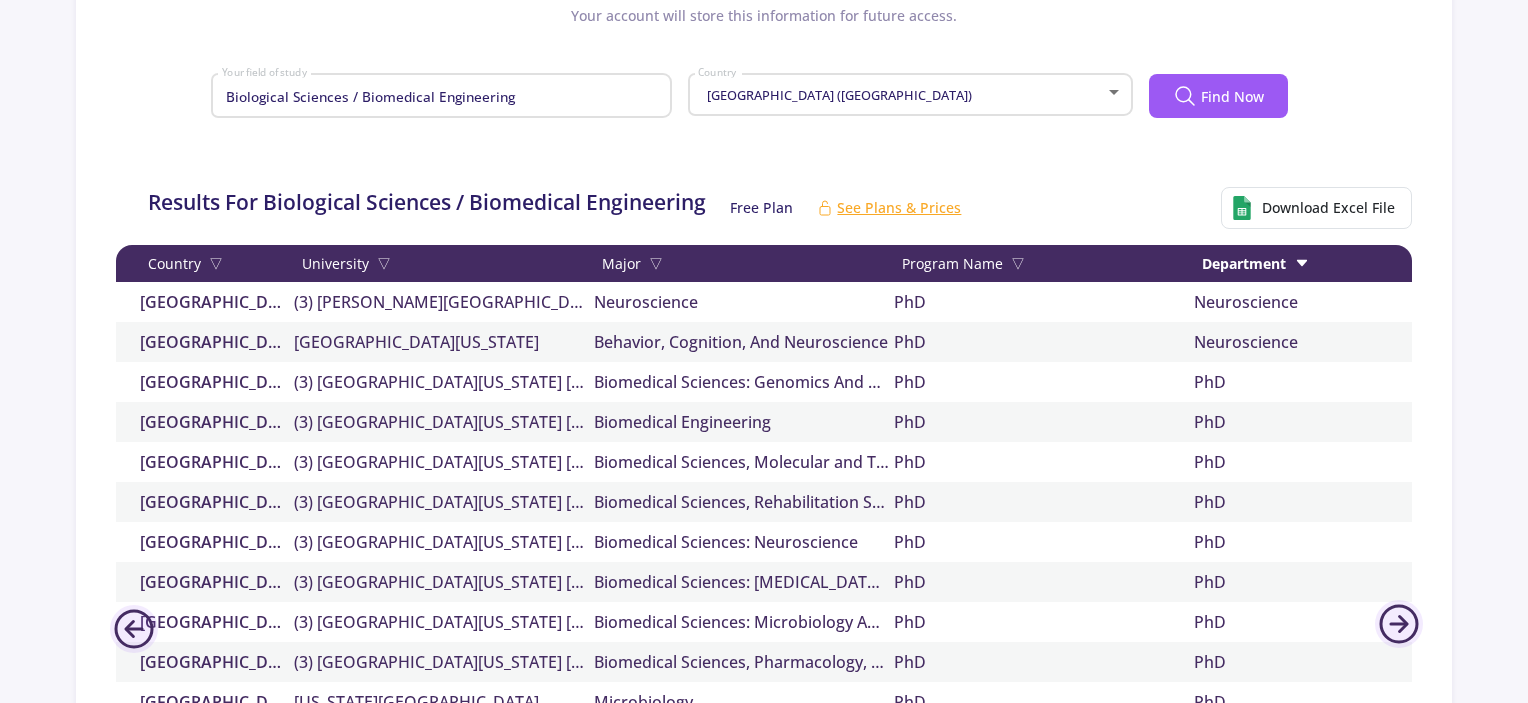 click 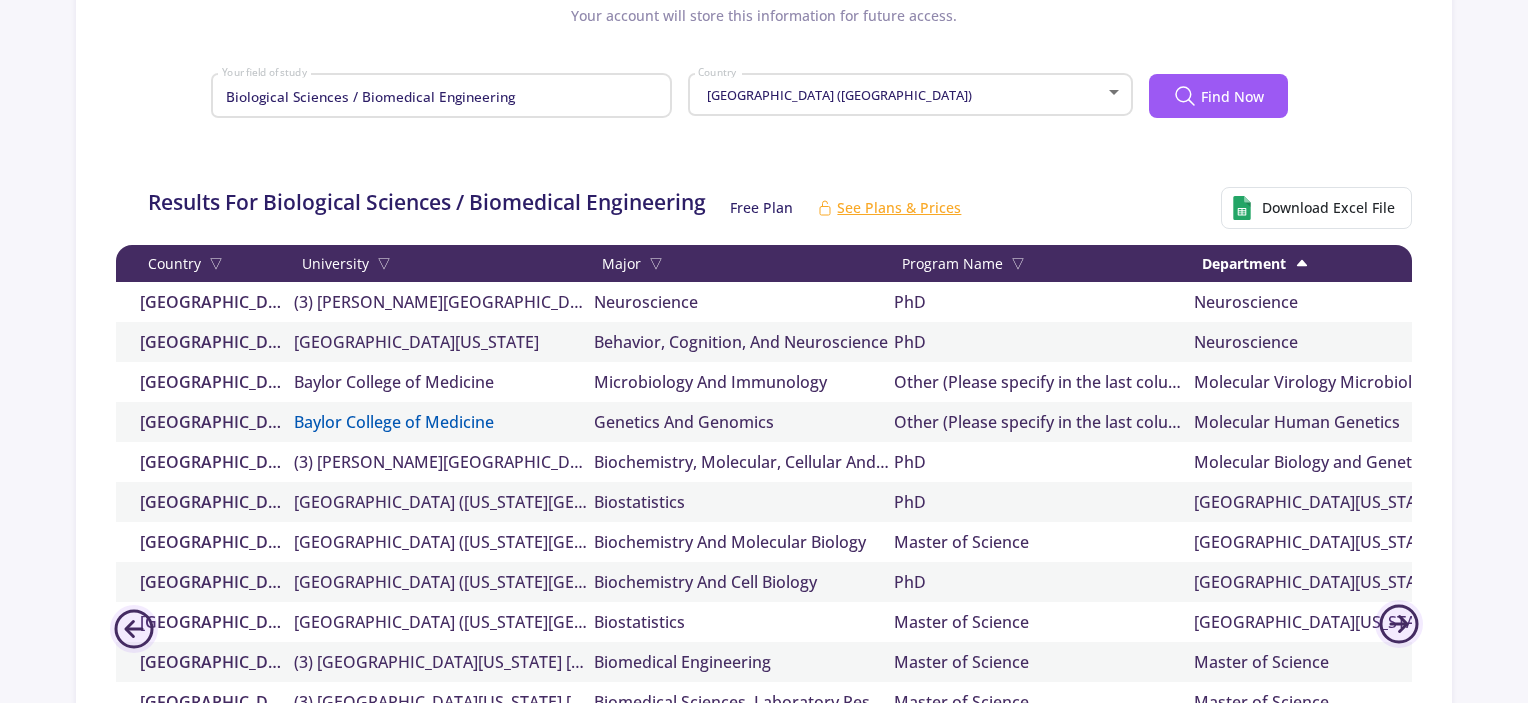 click on "Baylor College of Medicine" 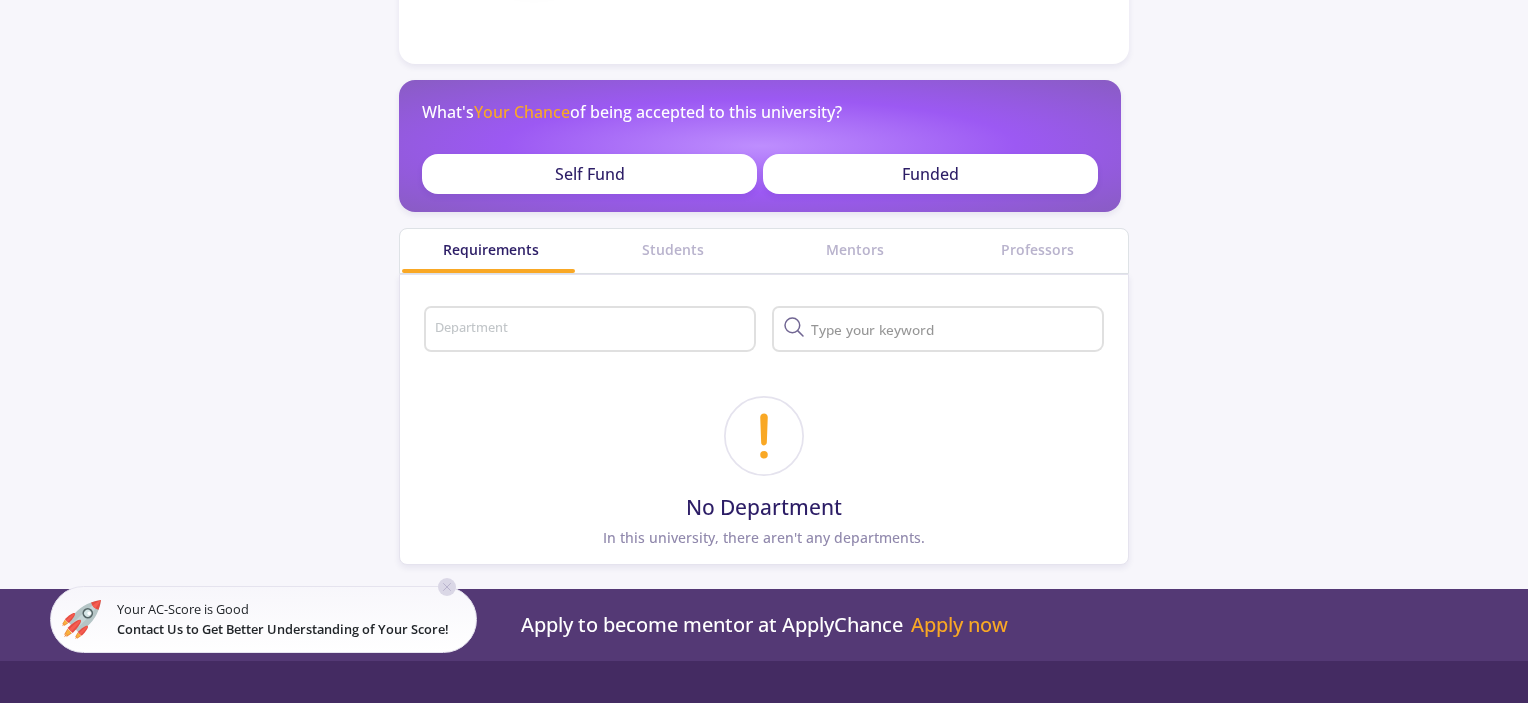 click on "Self Fund" 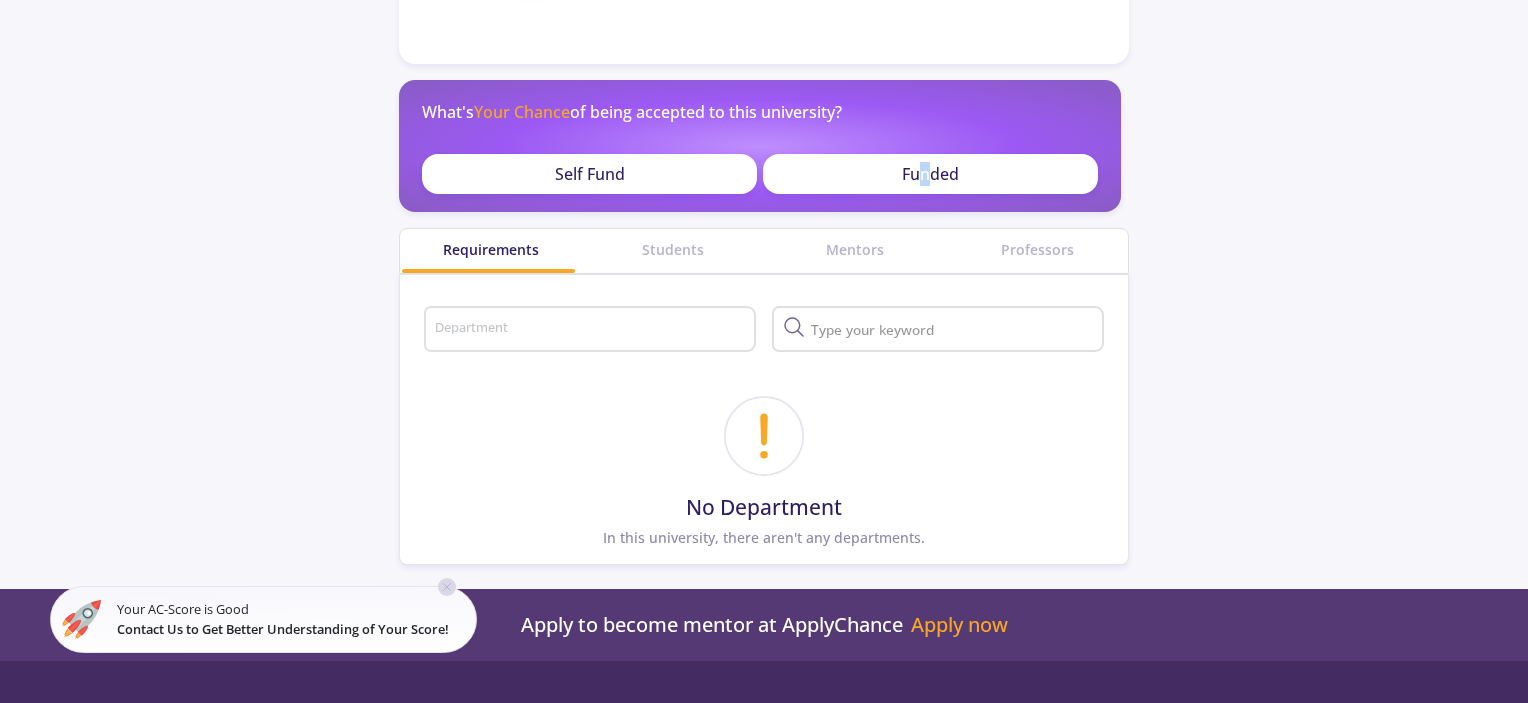 click on "Funded" 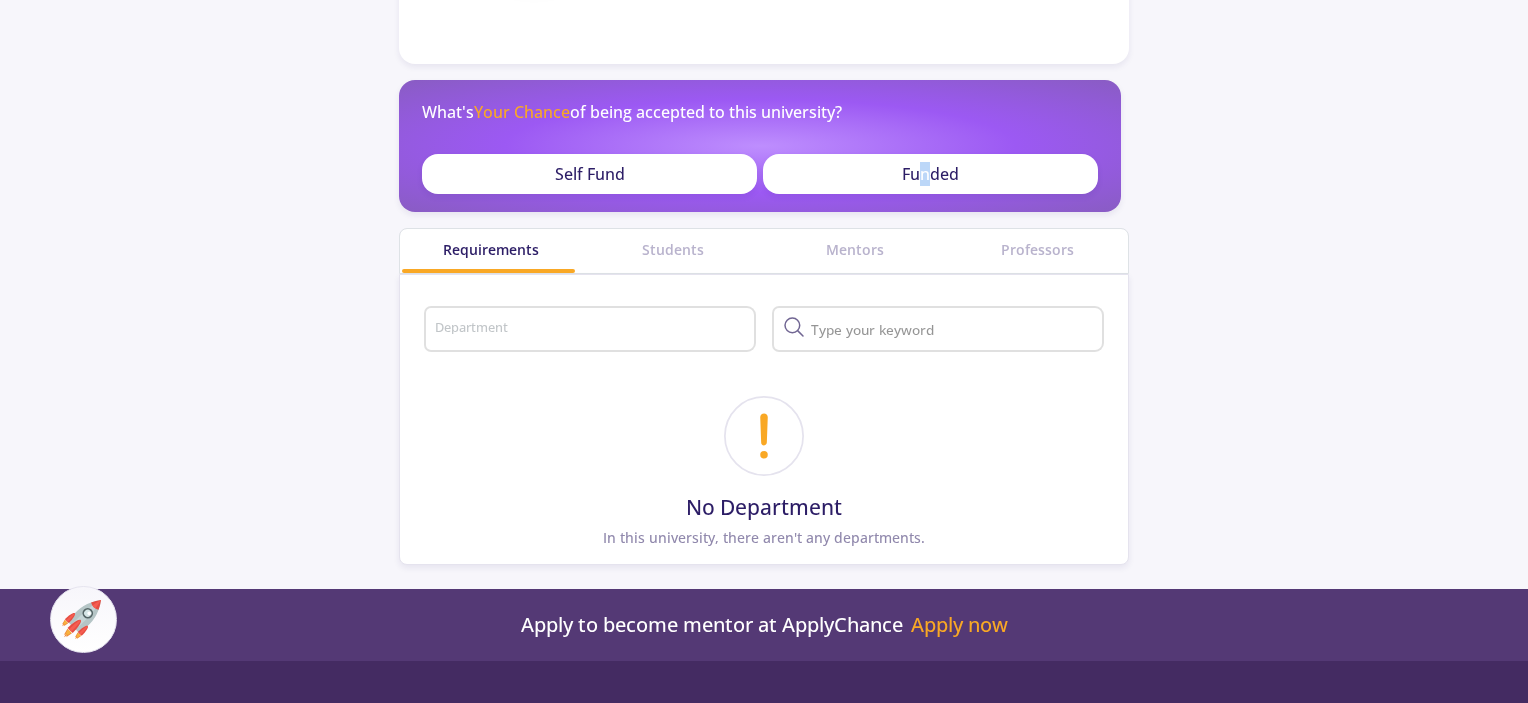 scroll, scrollTop: 0, scrollLeft: 0, axis: both 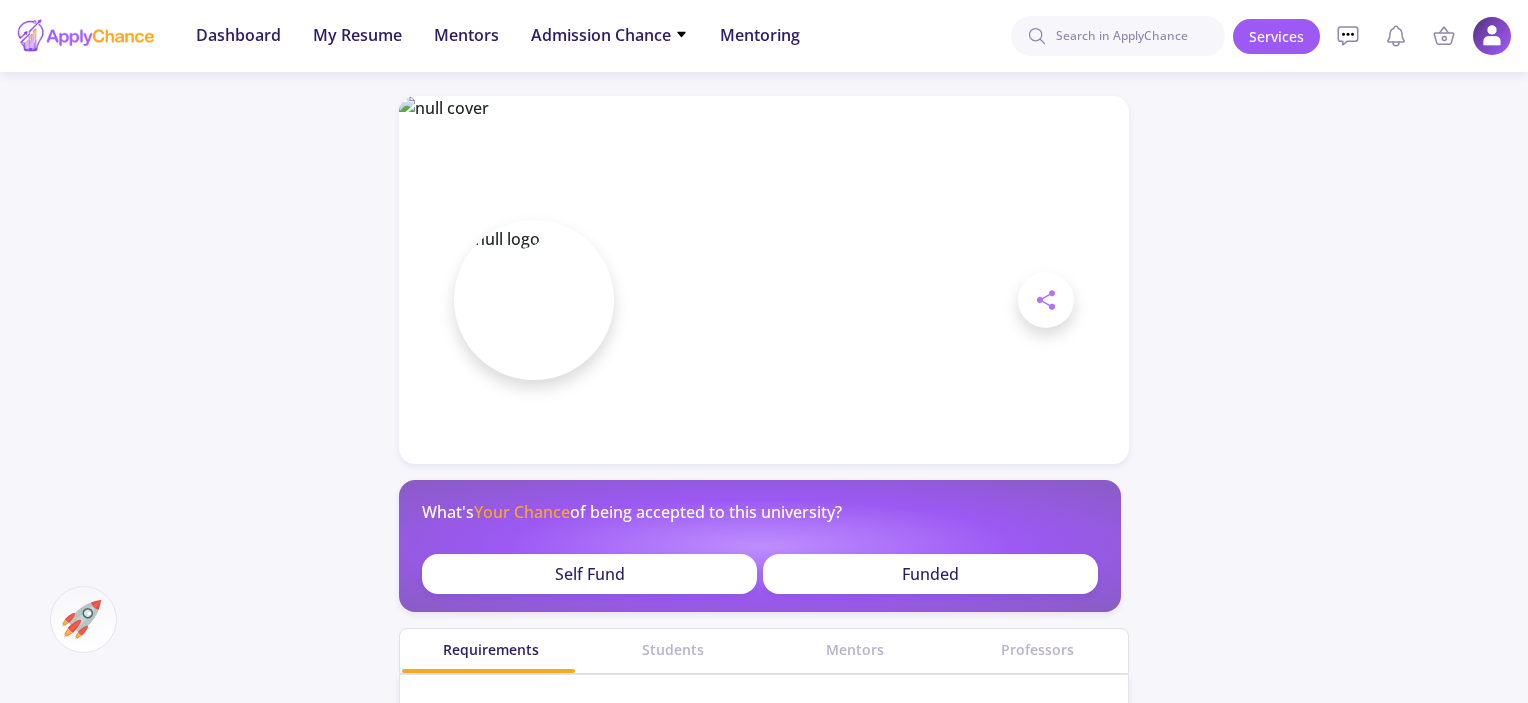 click 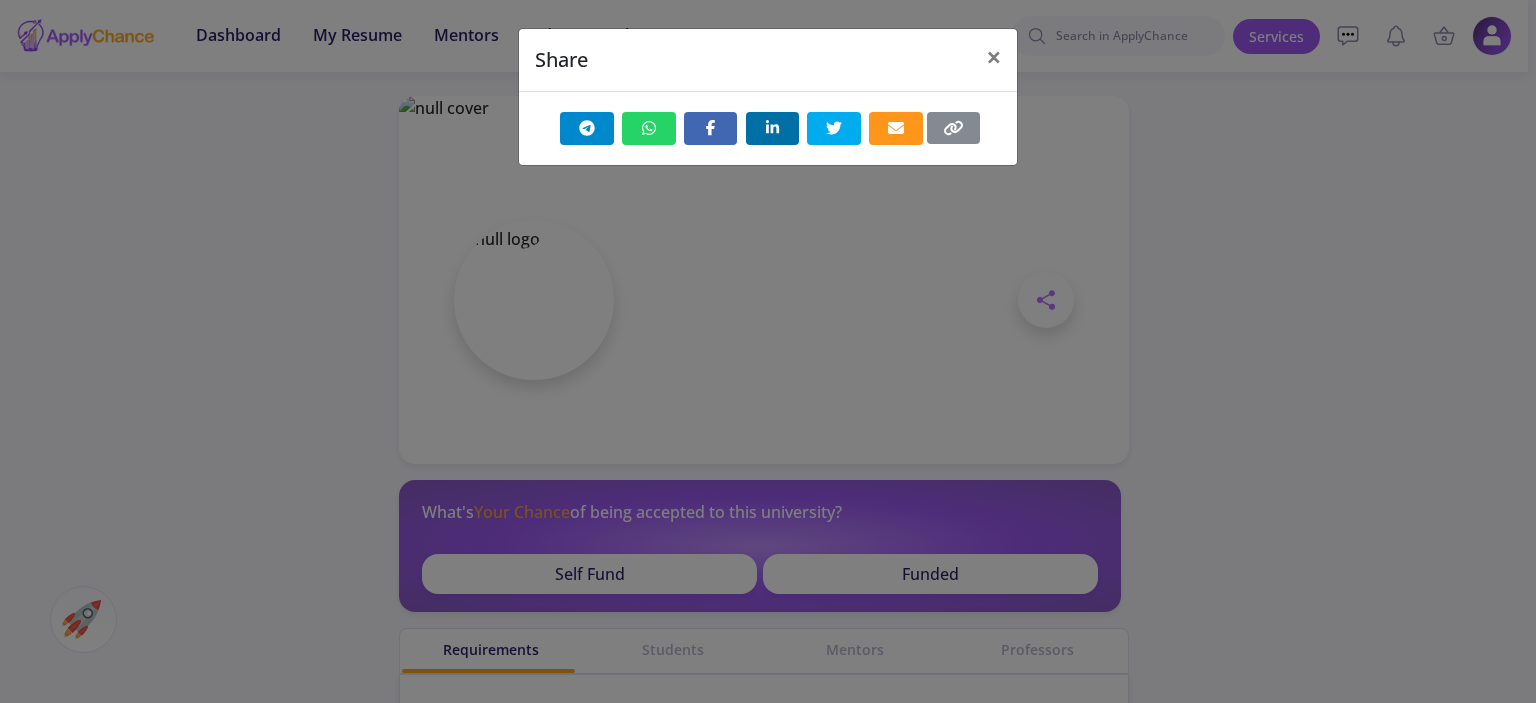 click on "Share ×" at bounding box center (768, 351) 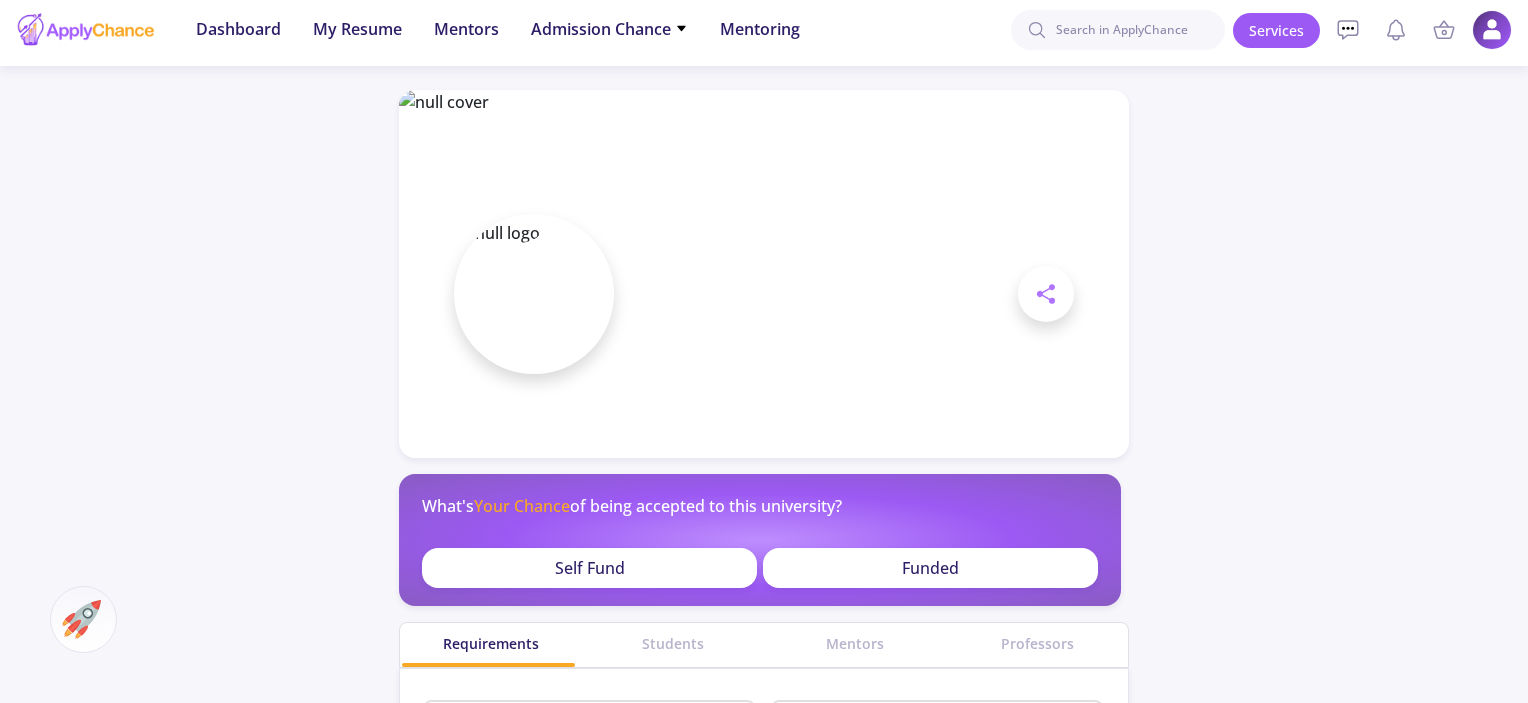 scroll, scrollTop: 0, scrollLeft: 0, axis: both 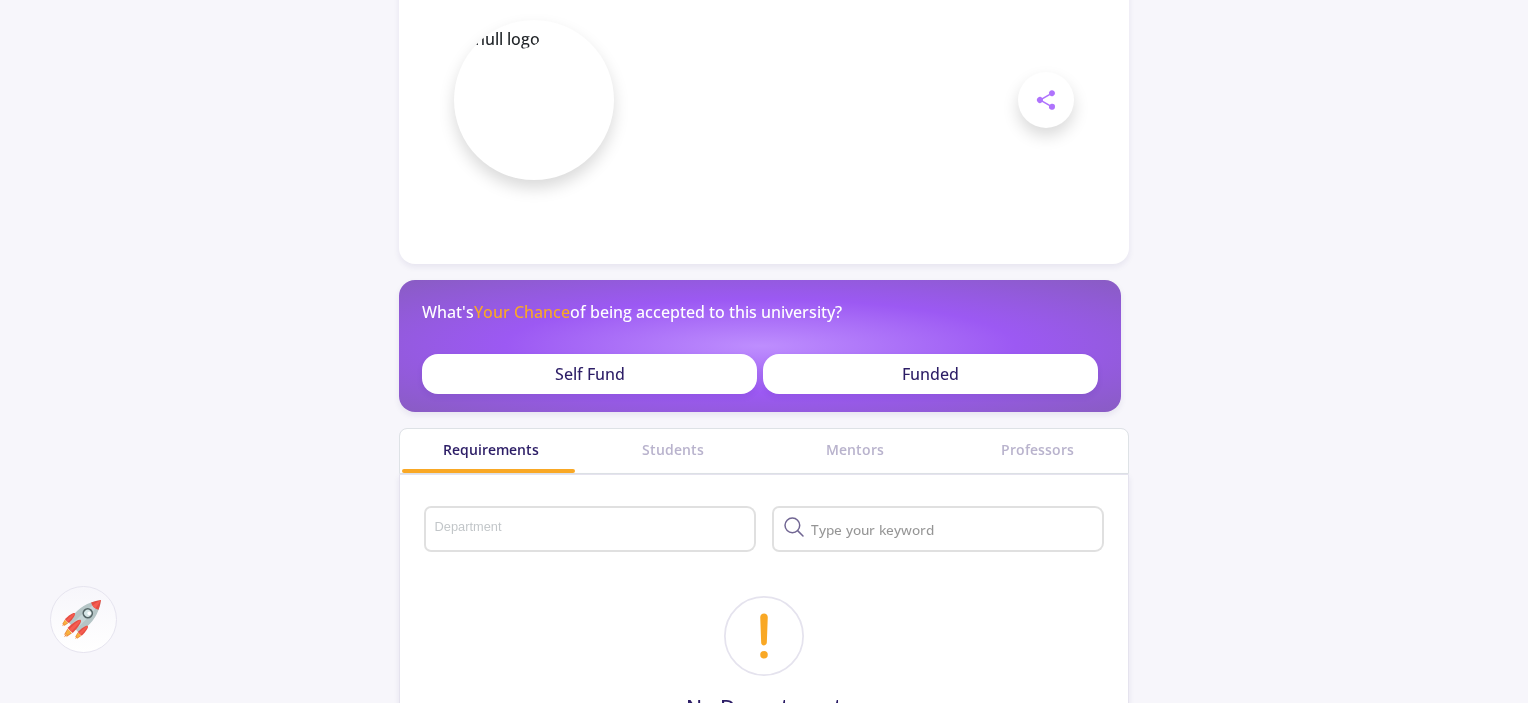 click on "Funded" 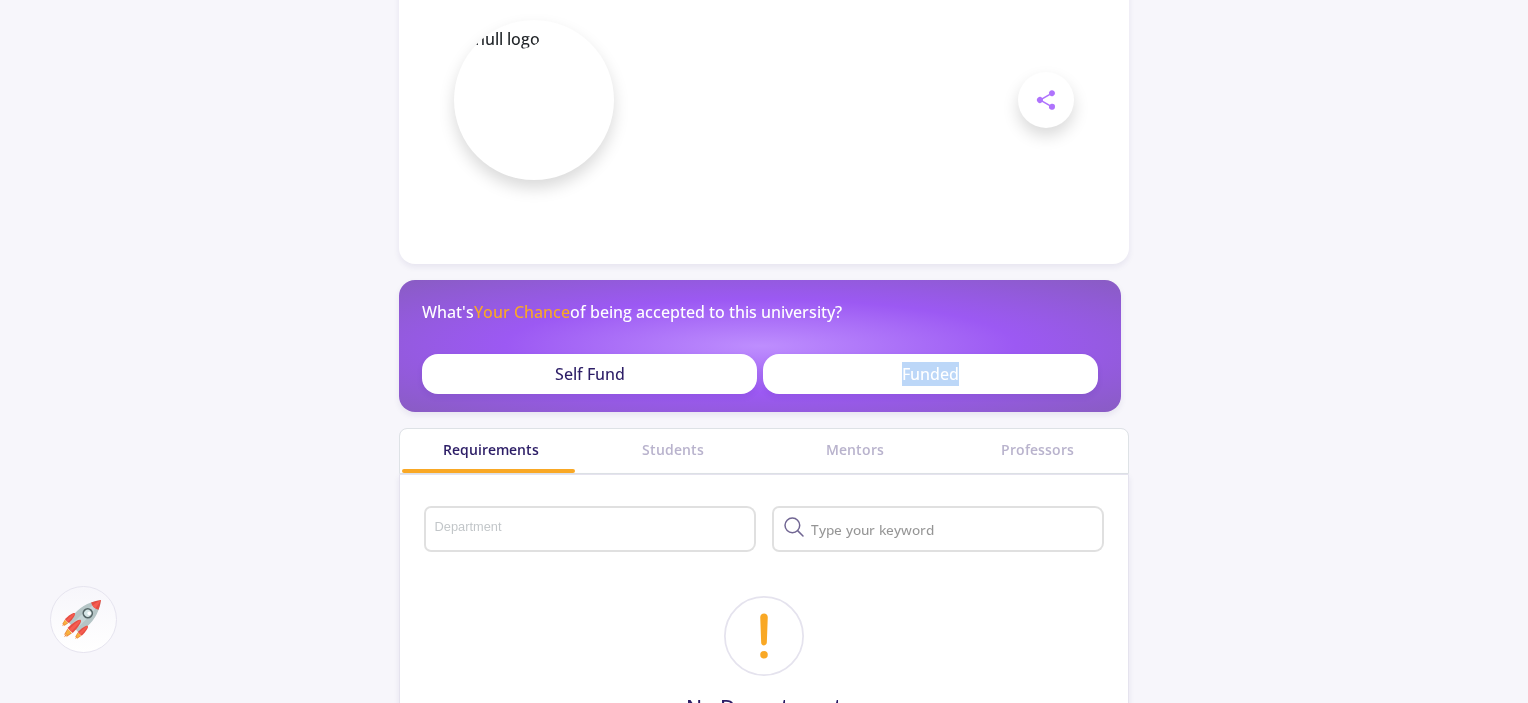 click on "Funded" 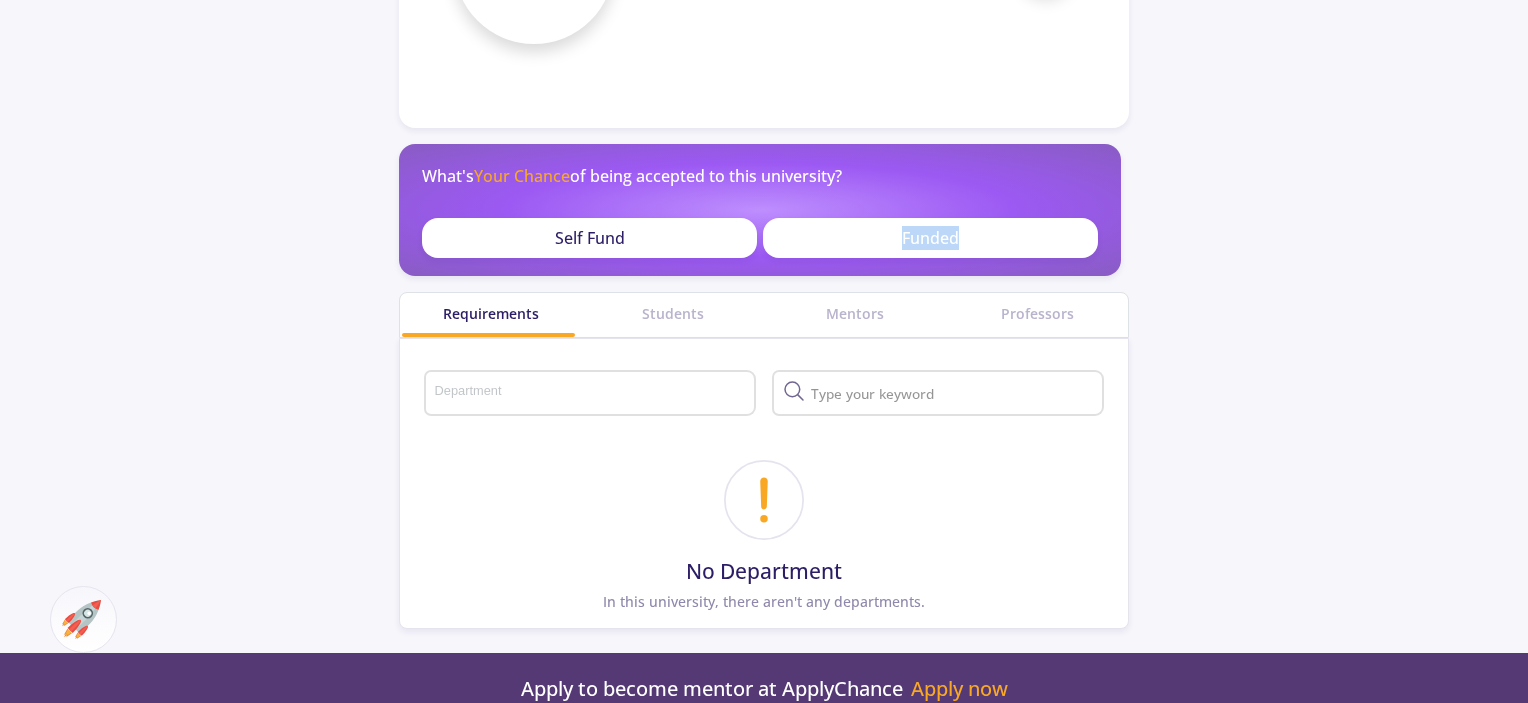 scroll, scrollTop: 0, scrollLeft: 0, axis: both 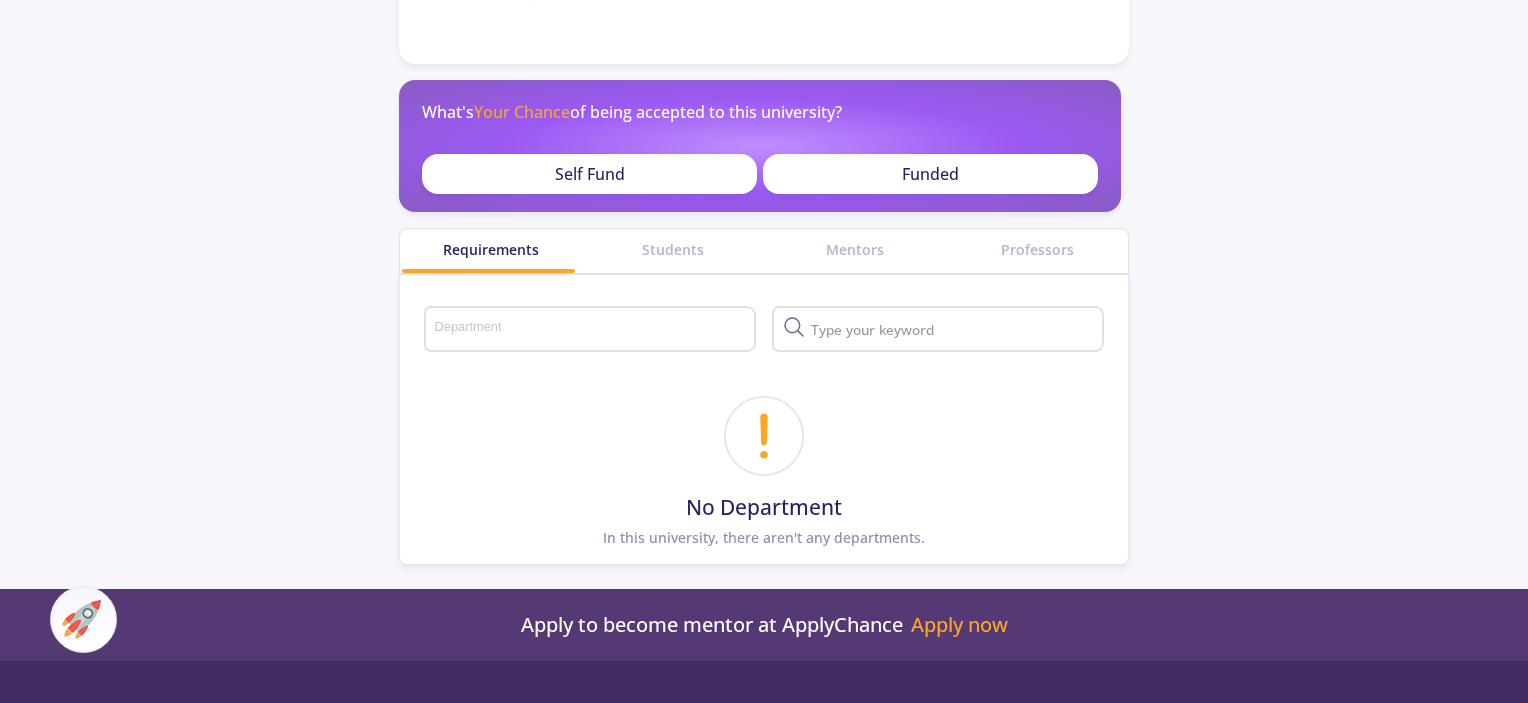 click on "What's   Your Chance   of being accepted to this university?  Self Fund Funded" 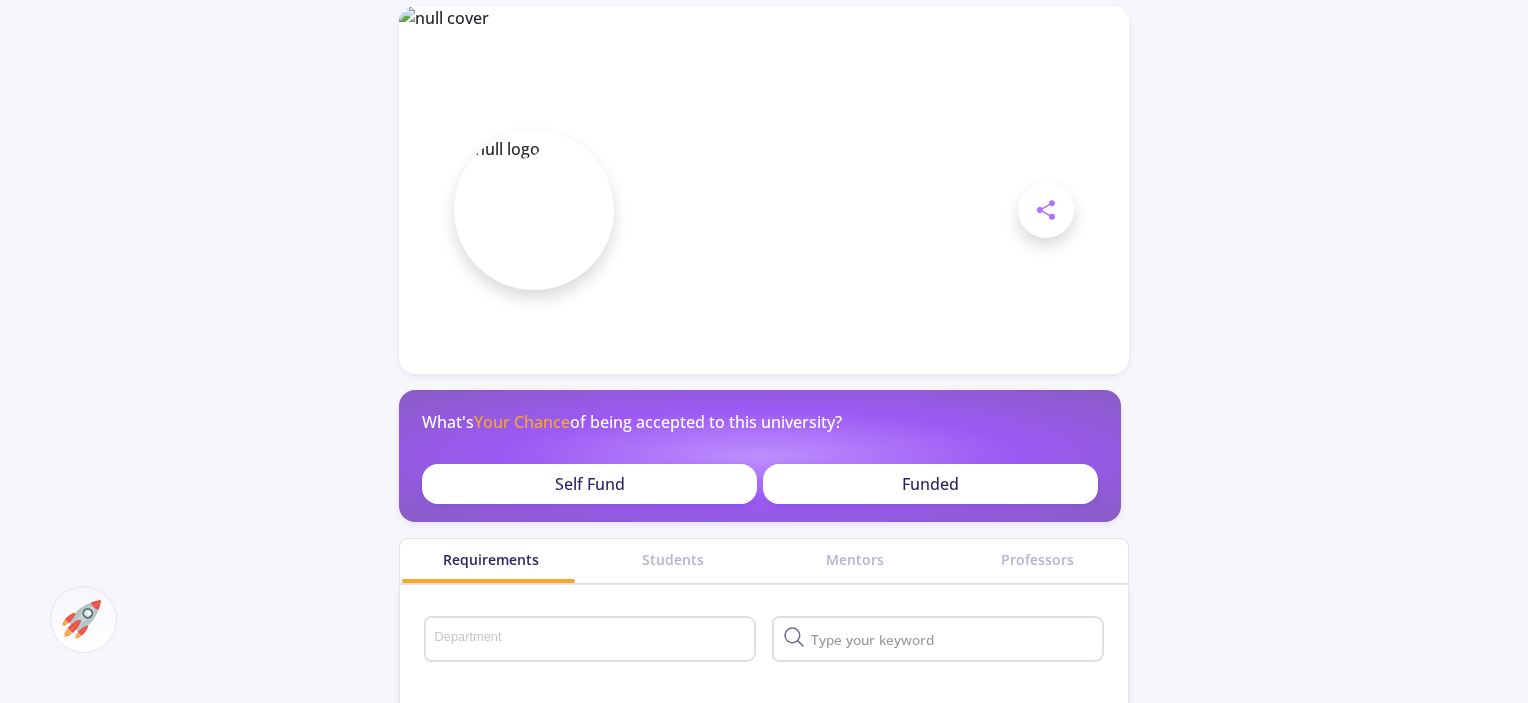 scroll, scrollTop: 0, scrollLeft: 0, axis: both 